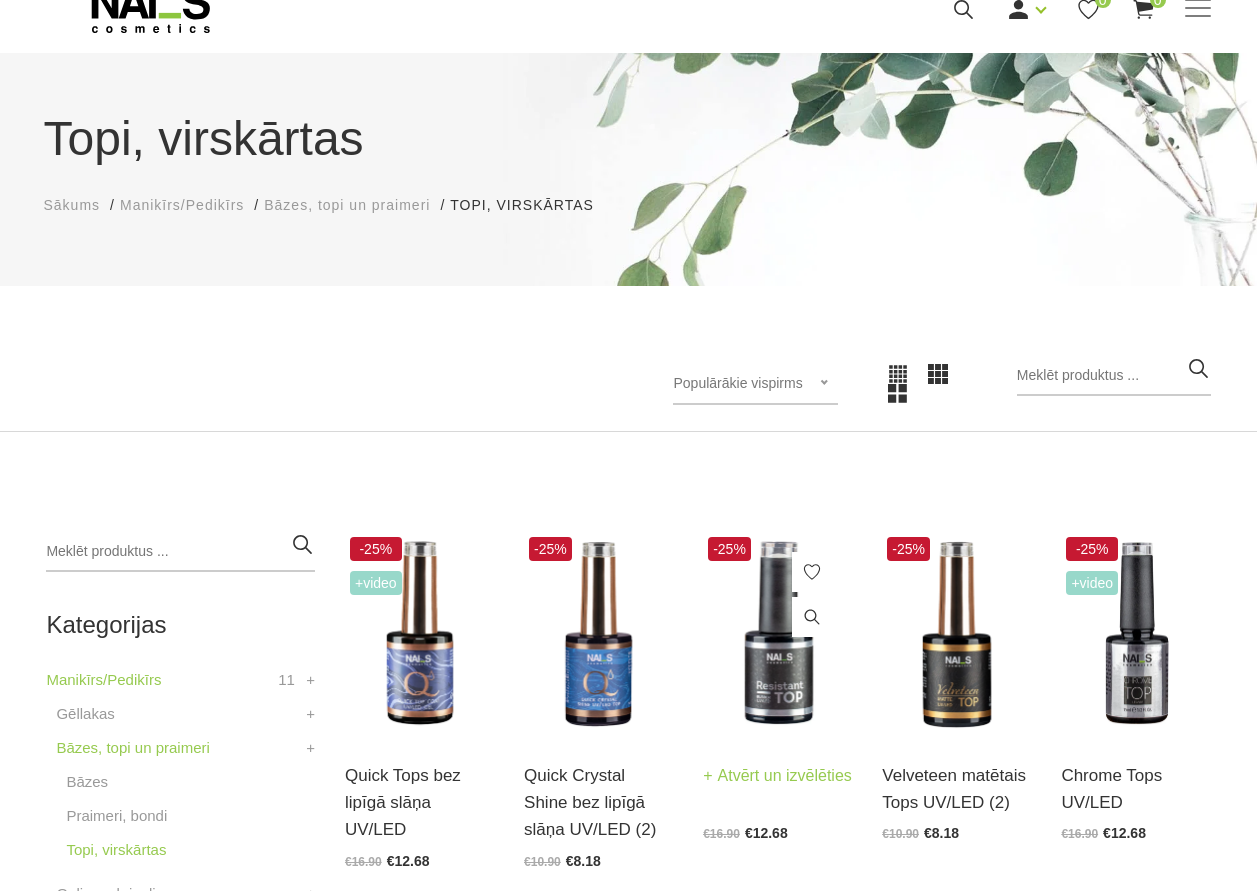 scroll, scrollTop: 100, scrollLeft: 0, axis: vertical 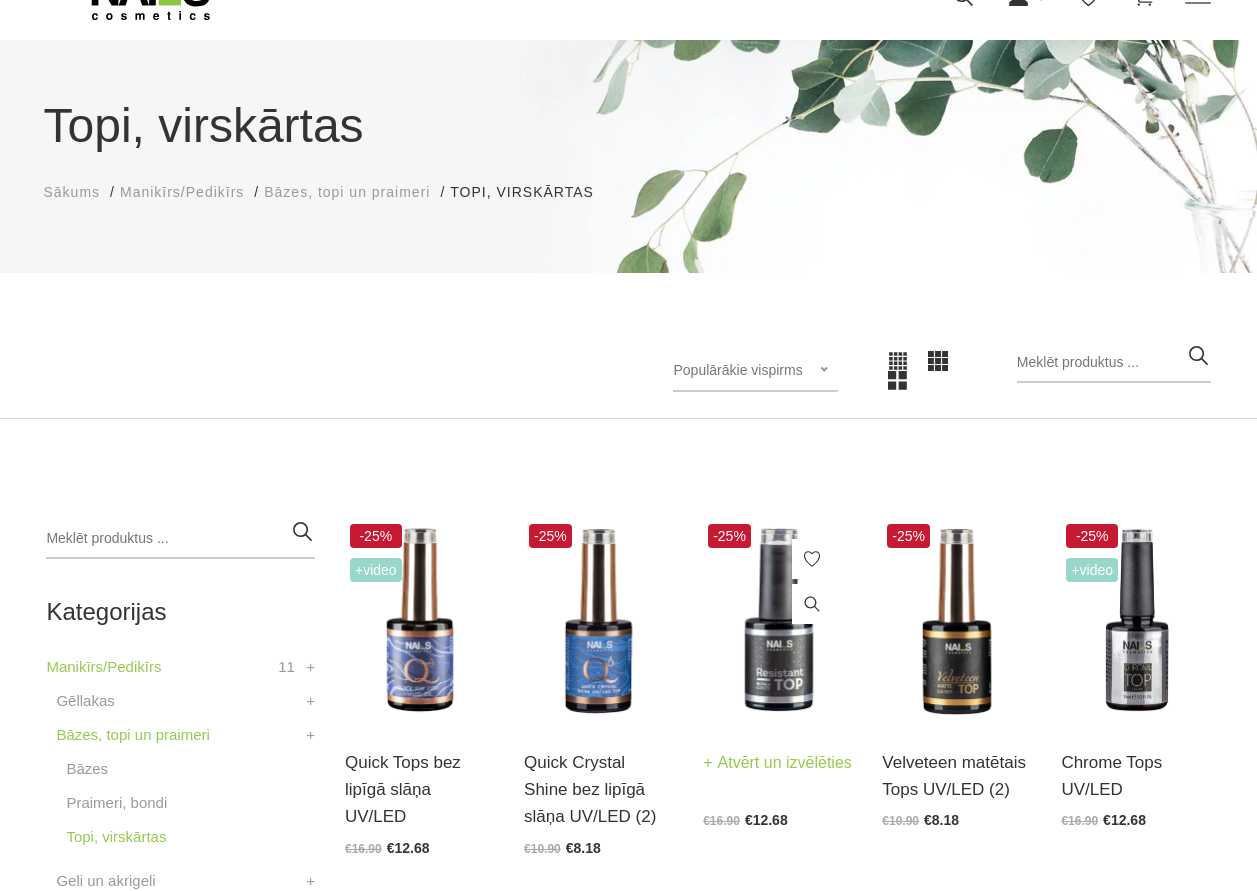 click at bounding box center [777, 621] 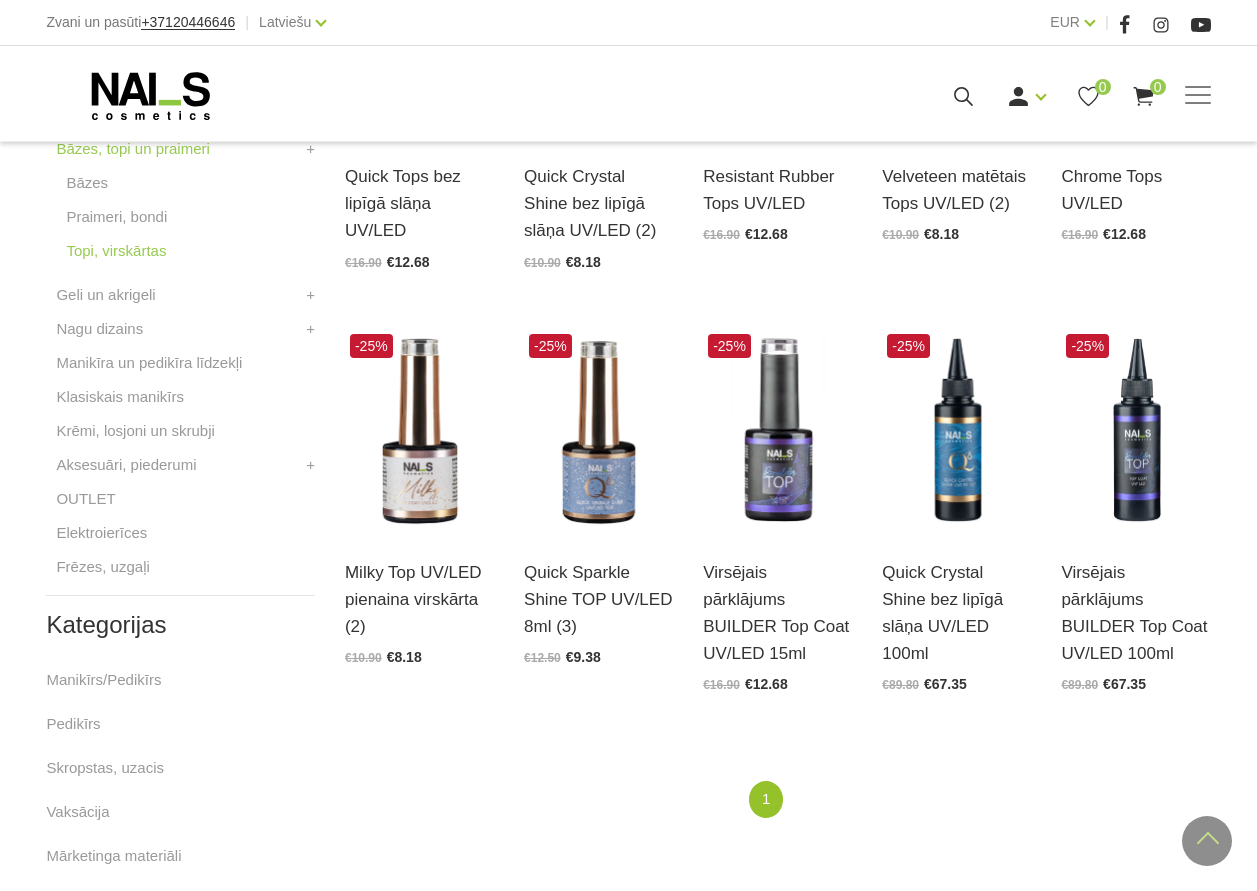 scroll, scrollTop: 700, scrollLeft: 0, axis: vertical 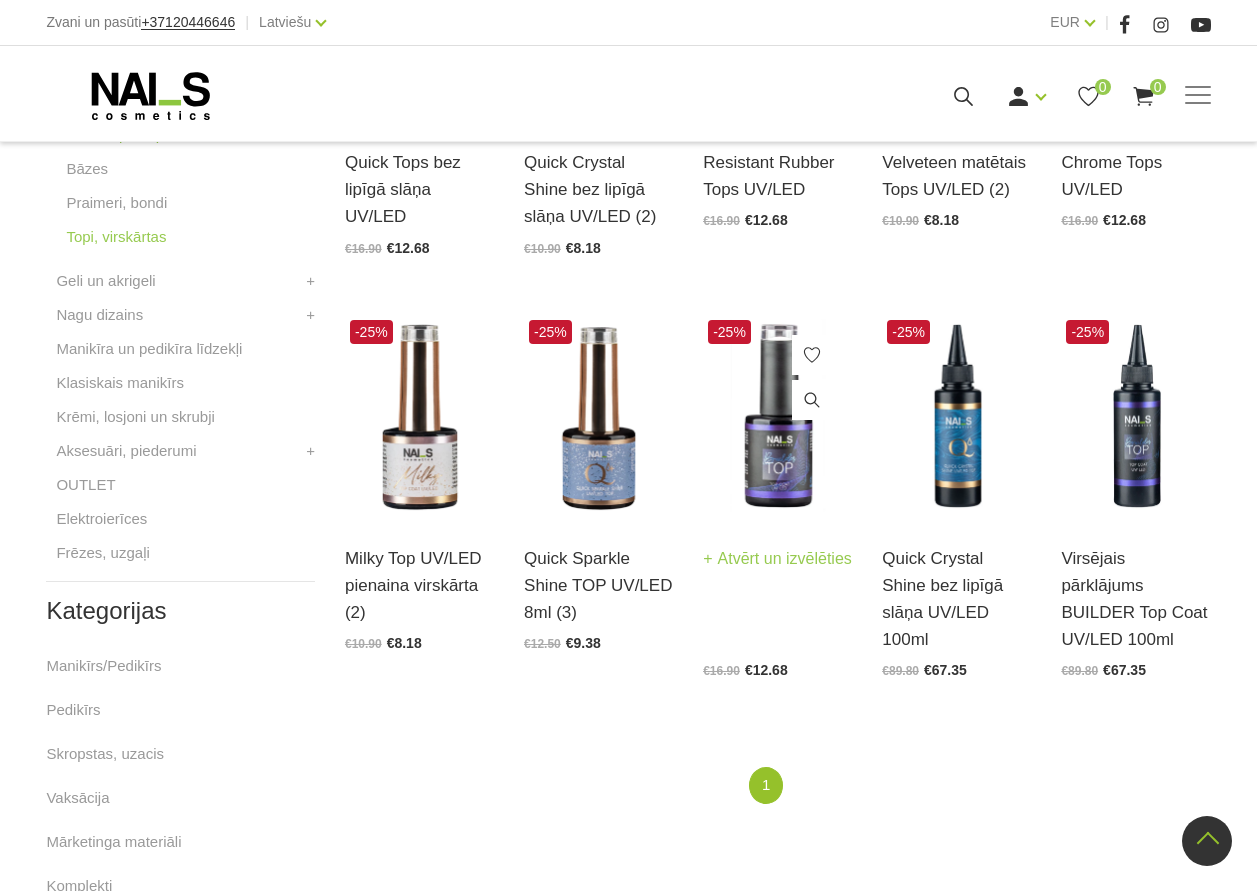 click at bounding box center [777, 417] 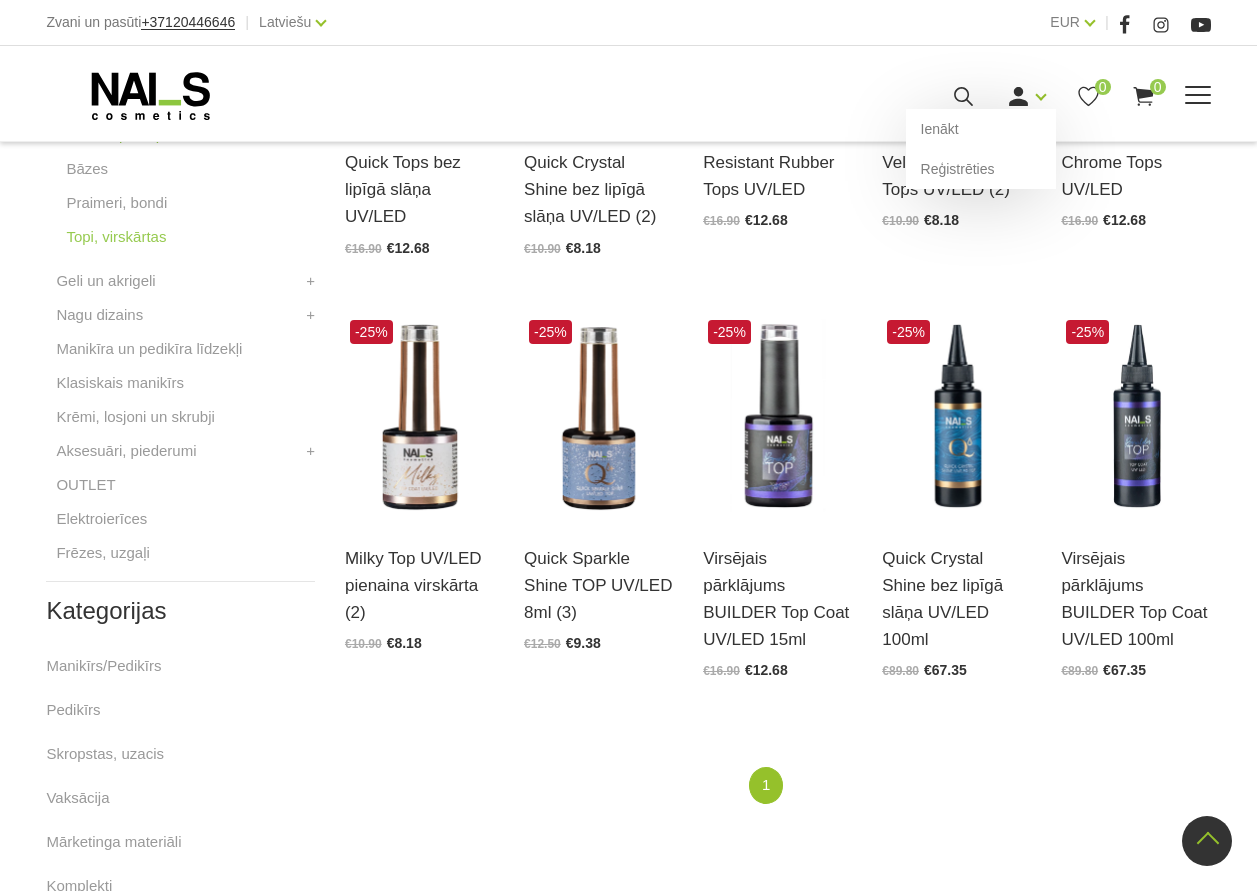 click 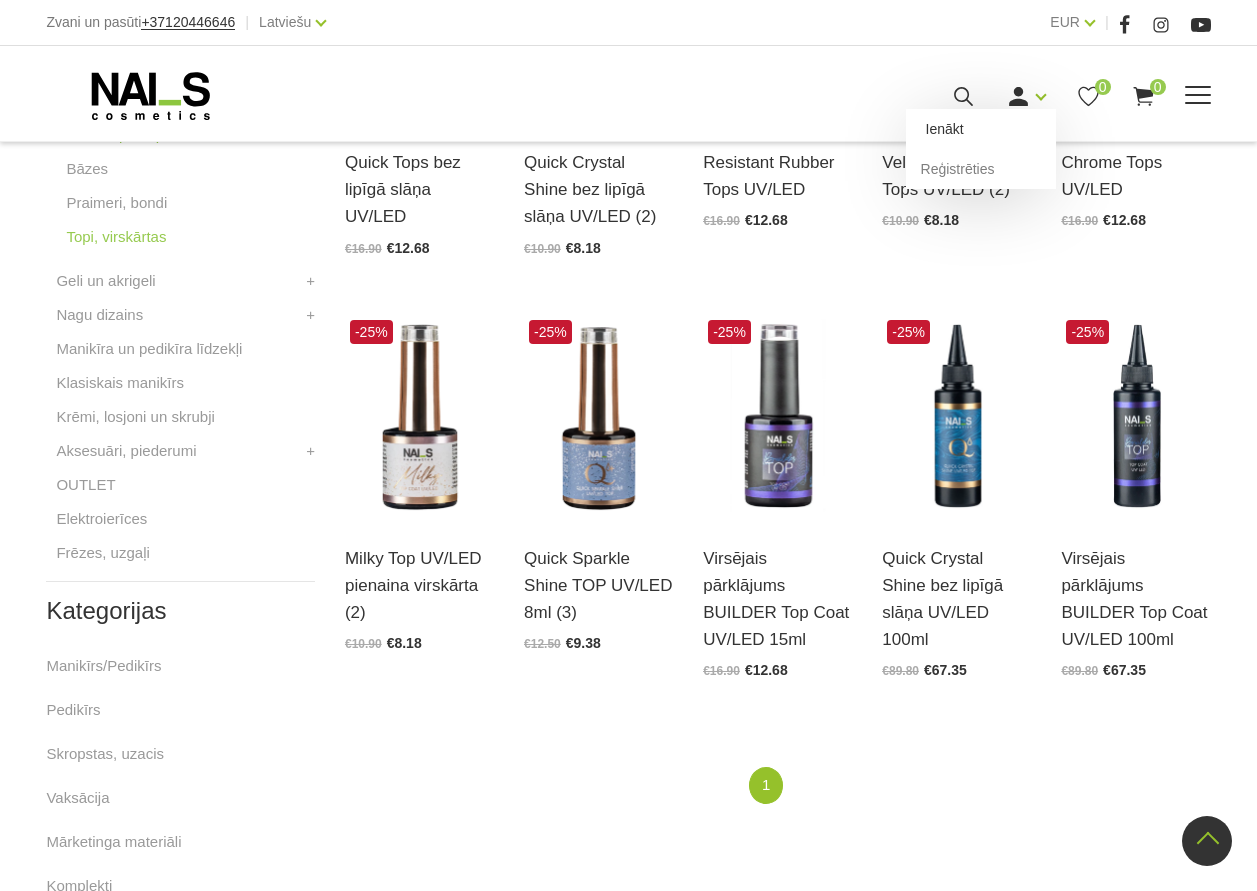 click on "Ienākt" at bounding box center (981, 129) 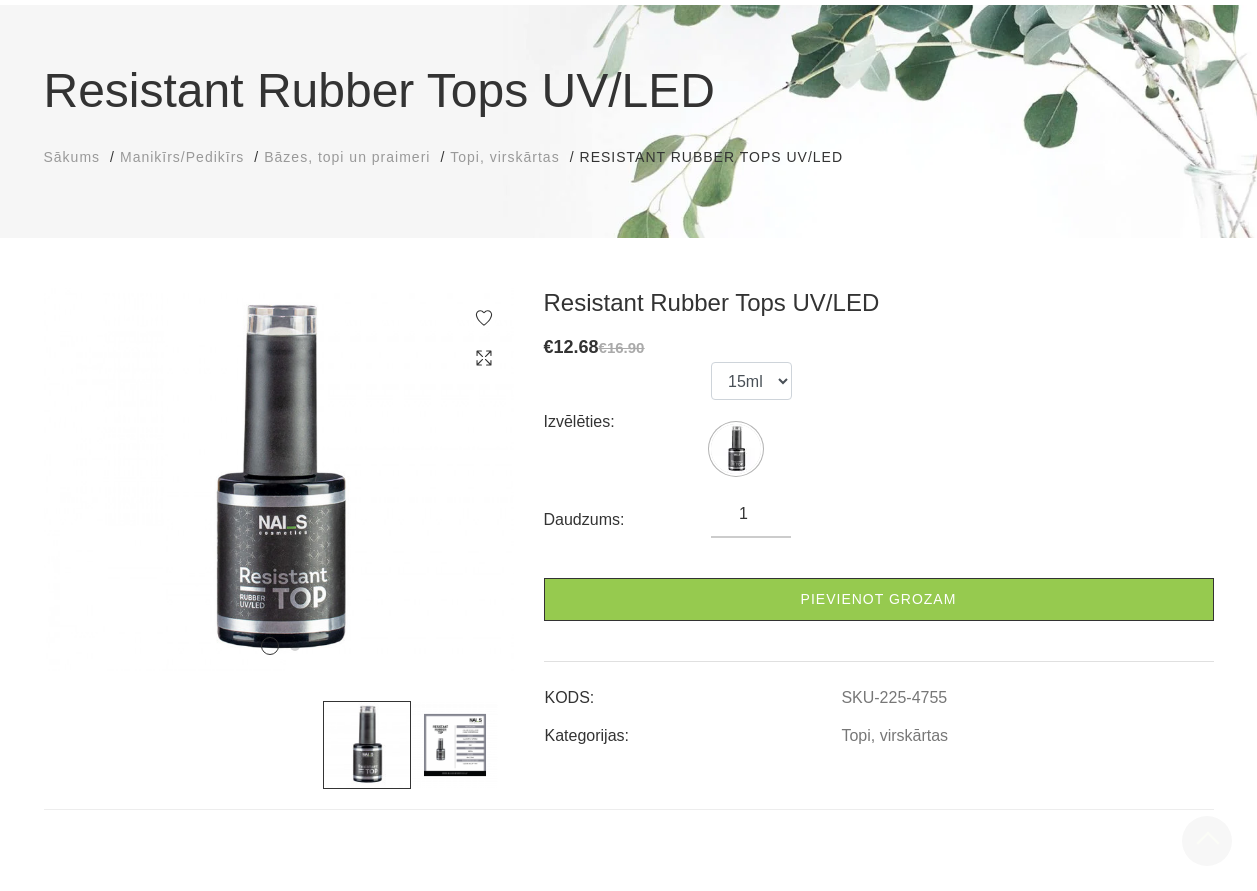 scroll, scrollTop: 100, scrollLeft: 0, axis: vertical 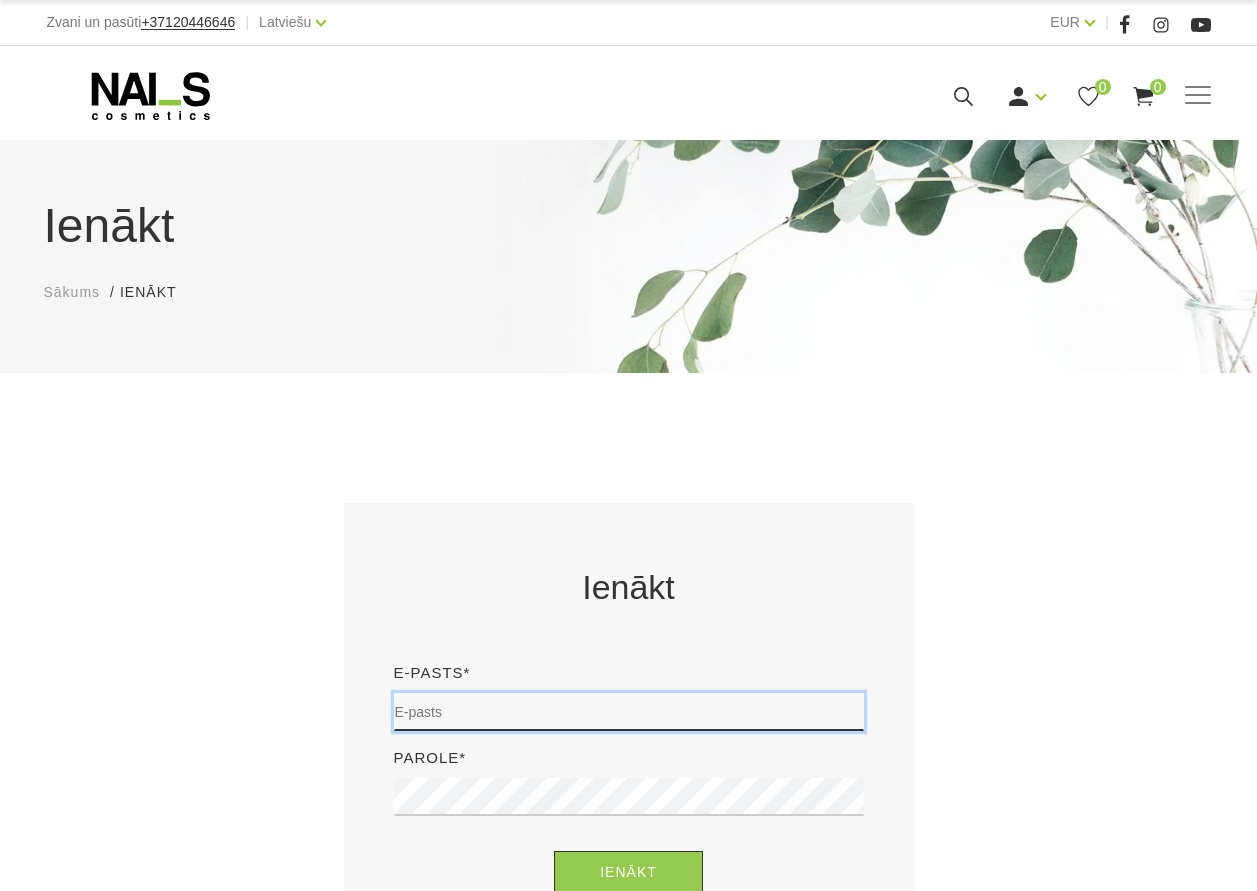 click at bounding box center (629, 712) 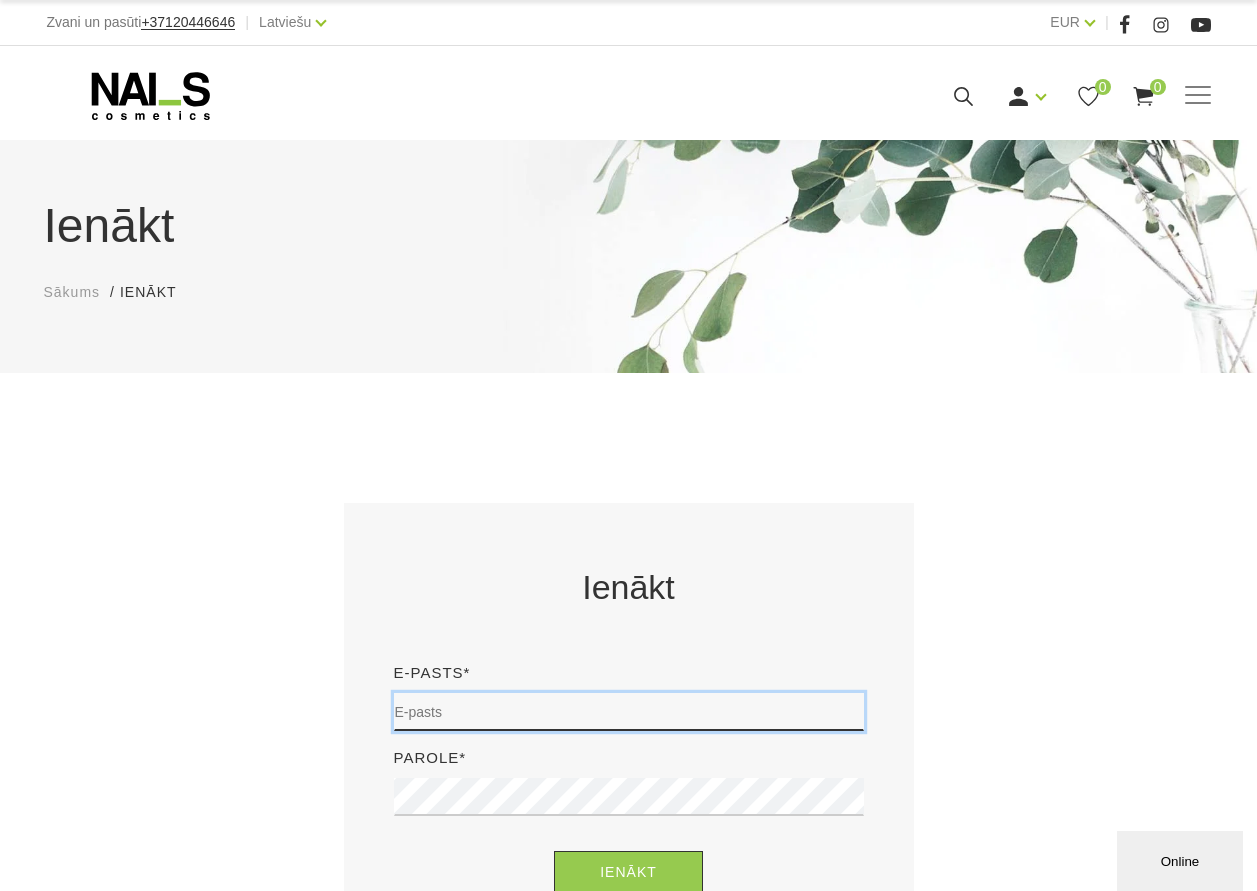 scroll, scrollTop: 0, scrollLeft: 0, axis: both 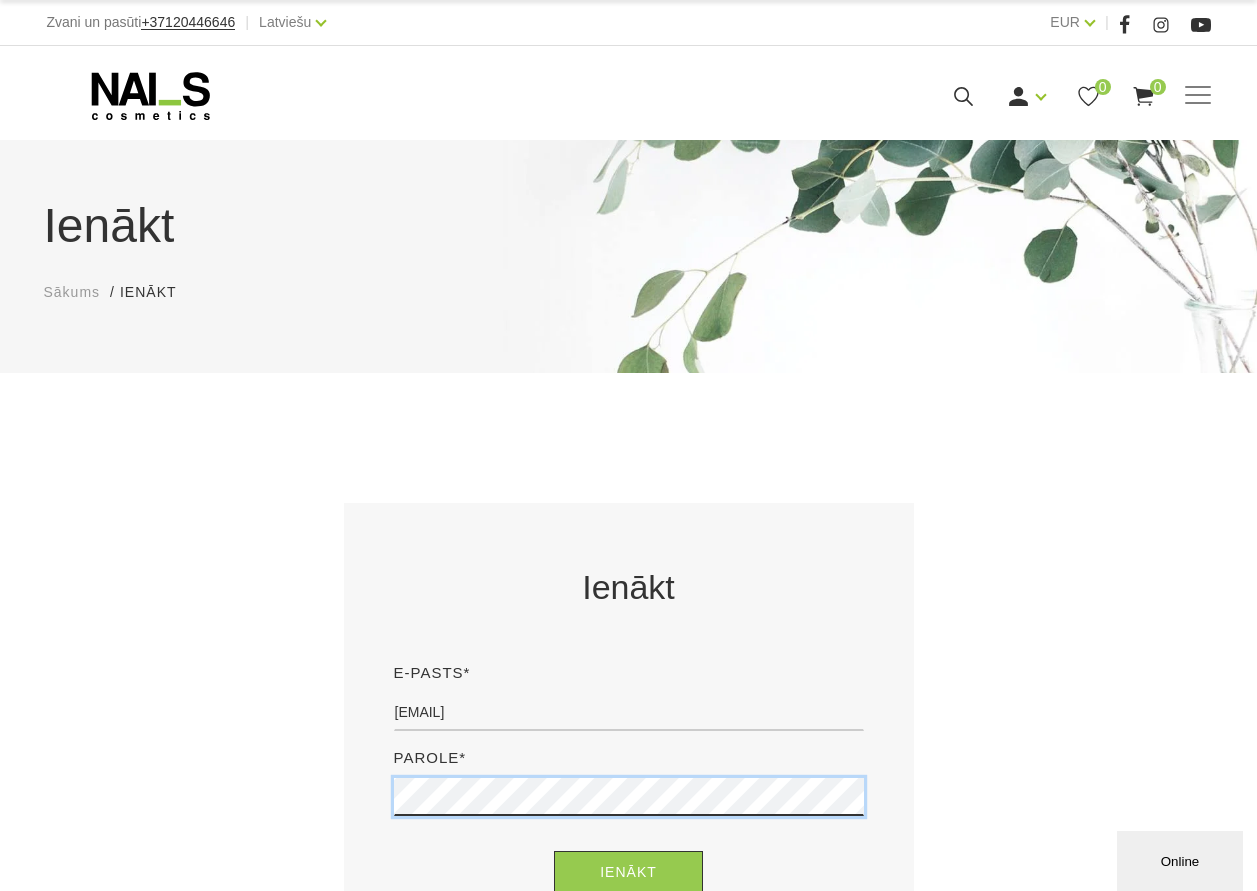 click on "Ienākt" at bounding box center (628, 872) 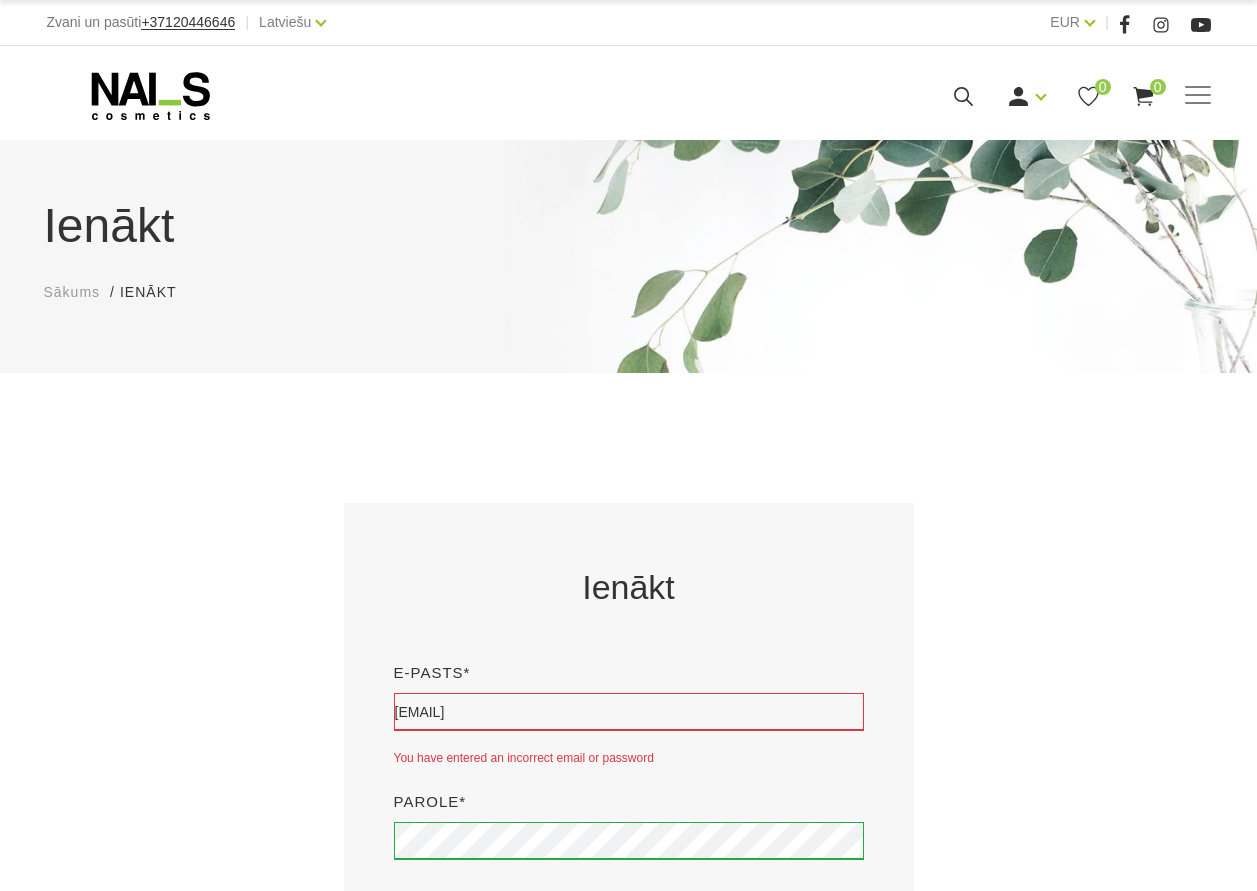 scroll, scrollTop: 0, scrollLeft: 0, axis: both 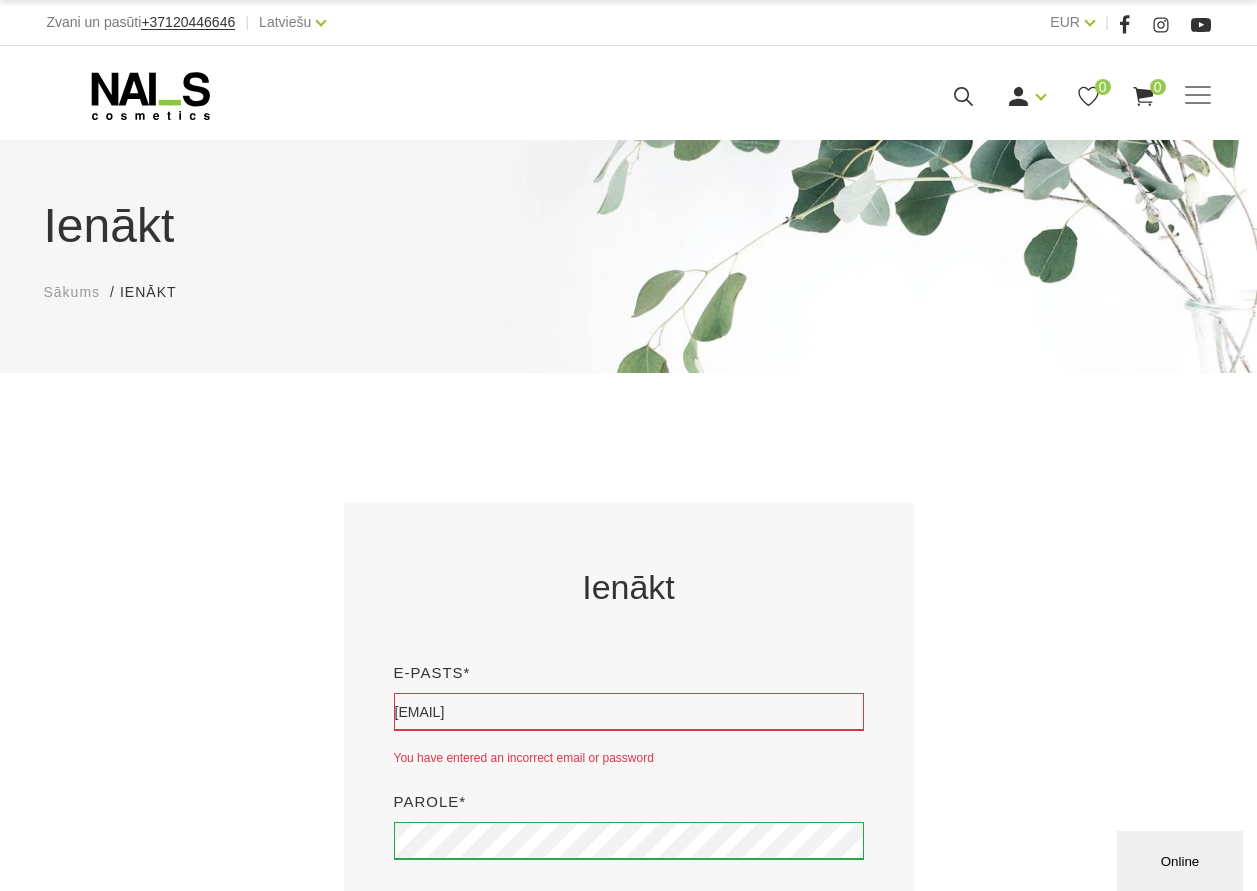 type on "l" 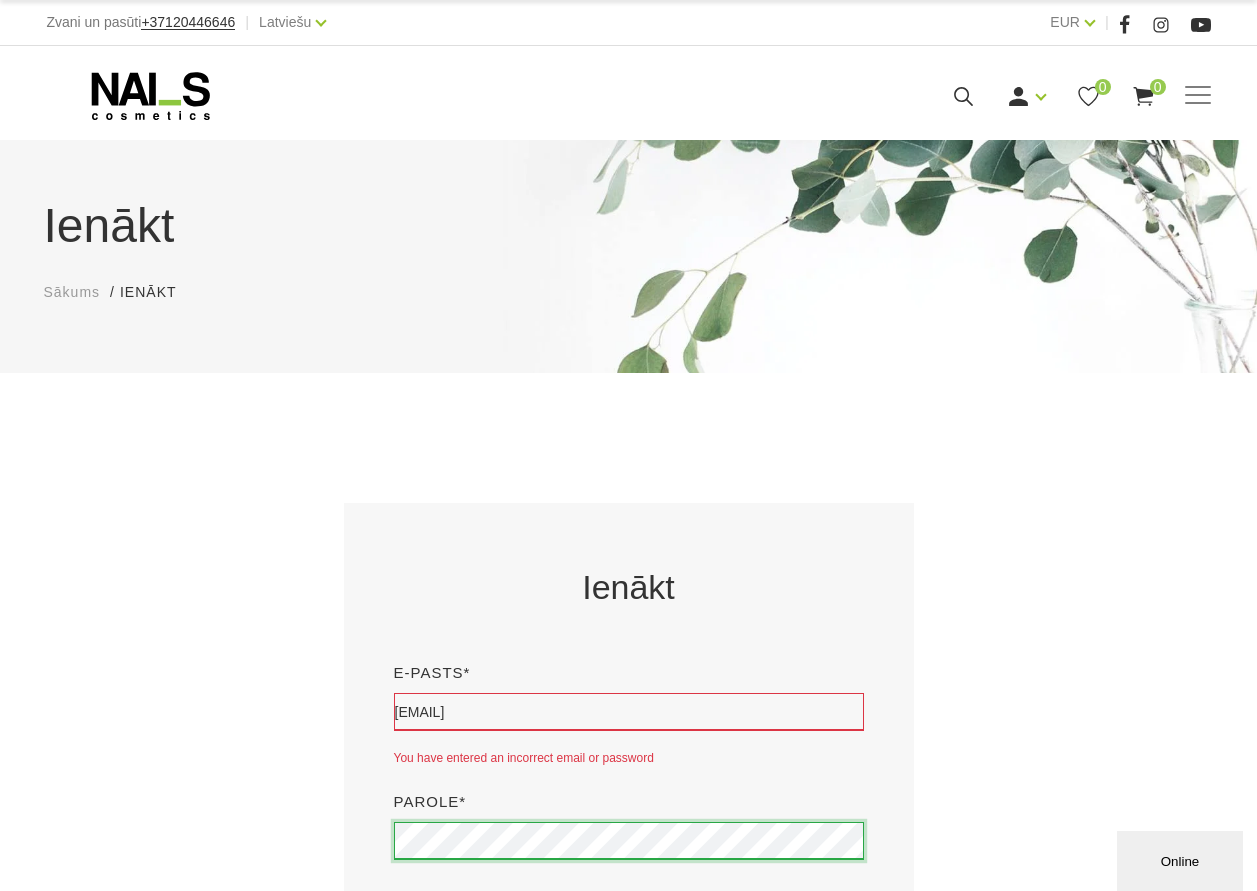 click on "Ienākt" at bounding box center [628, 916] 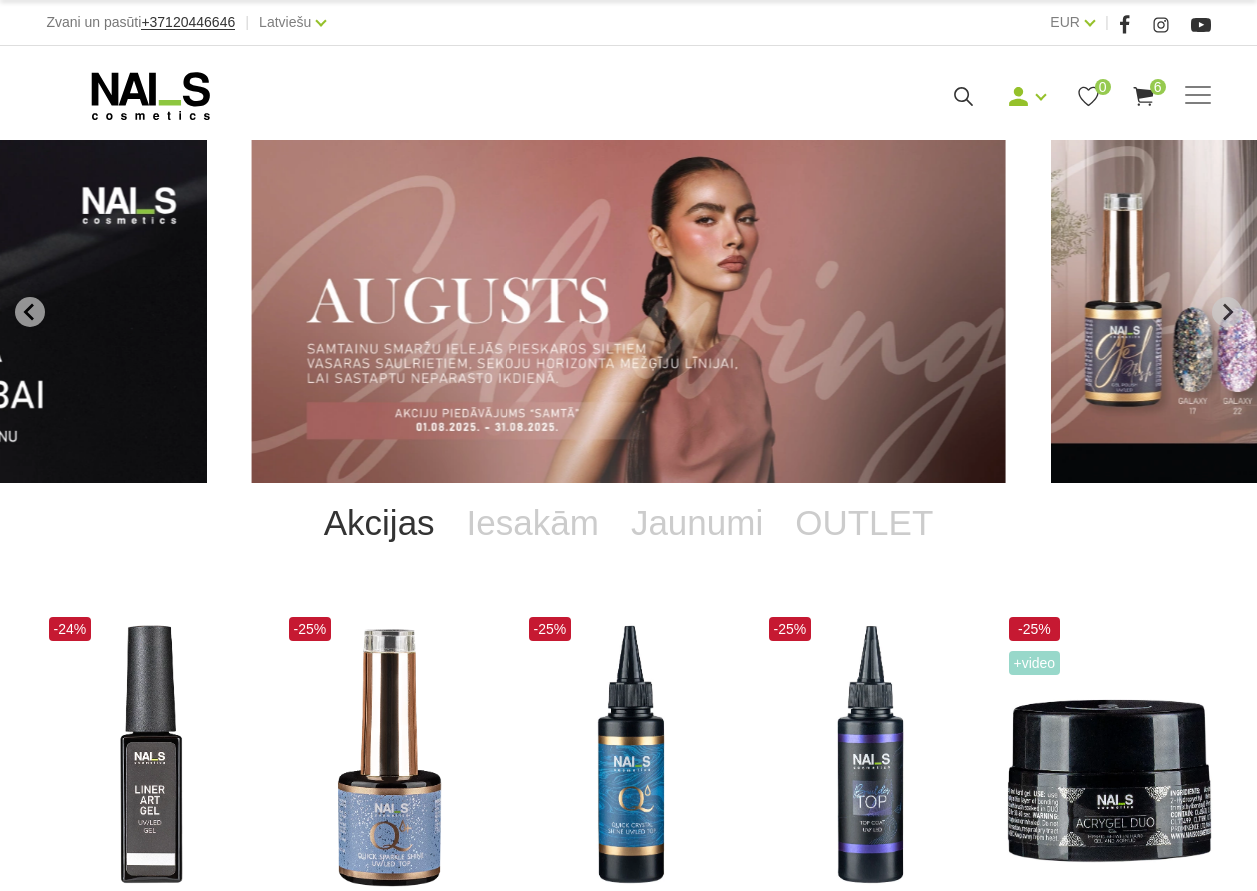 scroll, scrollTop: 0, scrollLeft: 0, axis: both 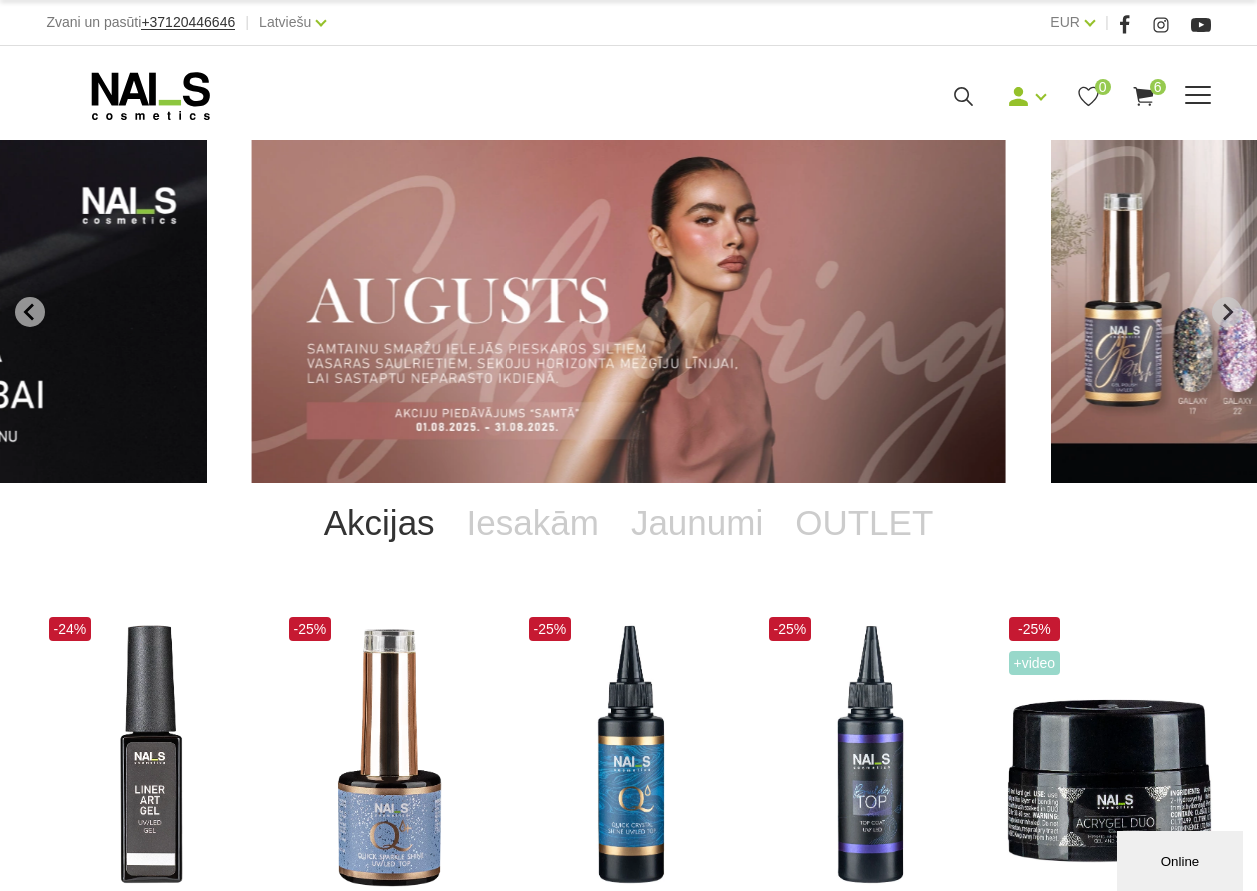 click 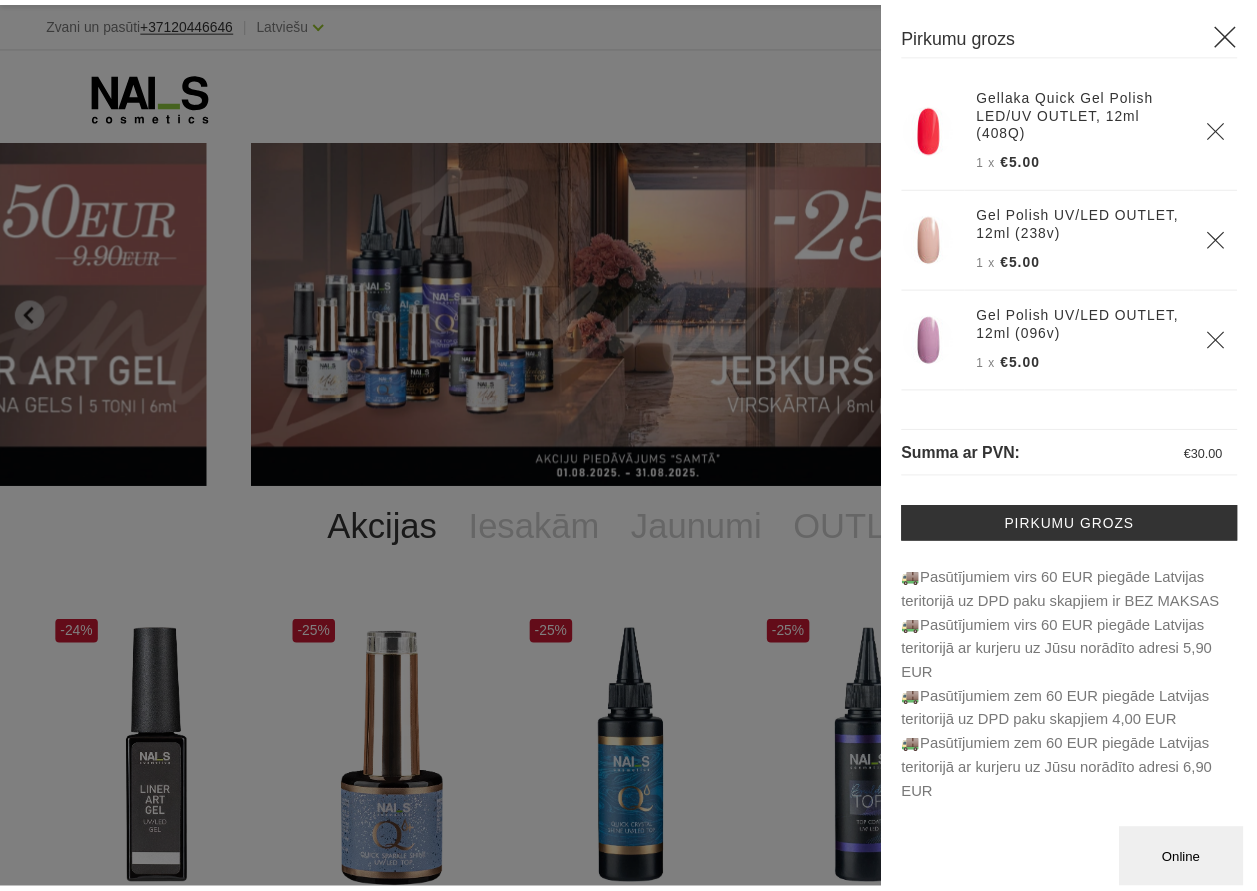 scroll, scrollTop: 0, scrollLeft: 0, axis: both 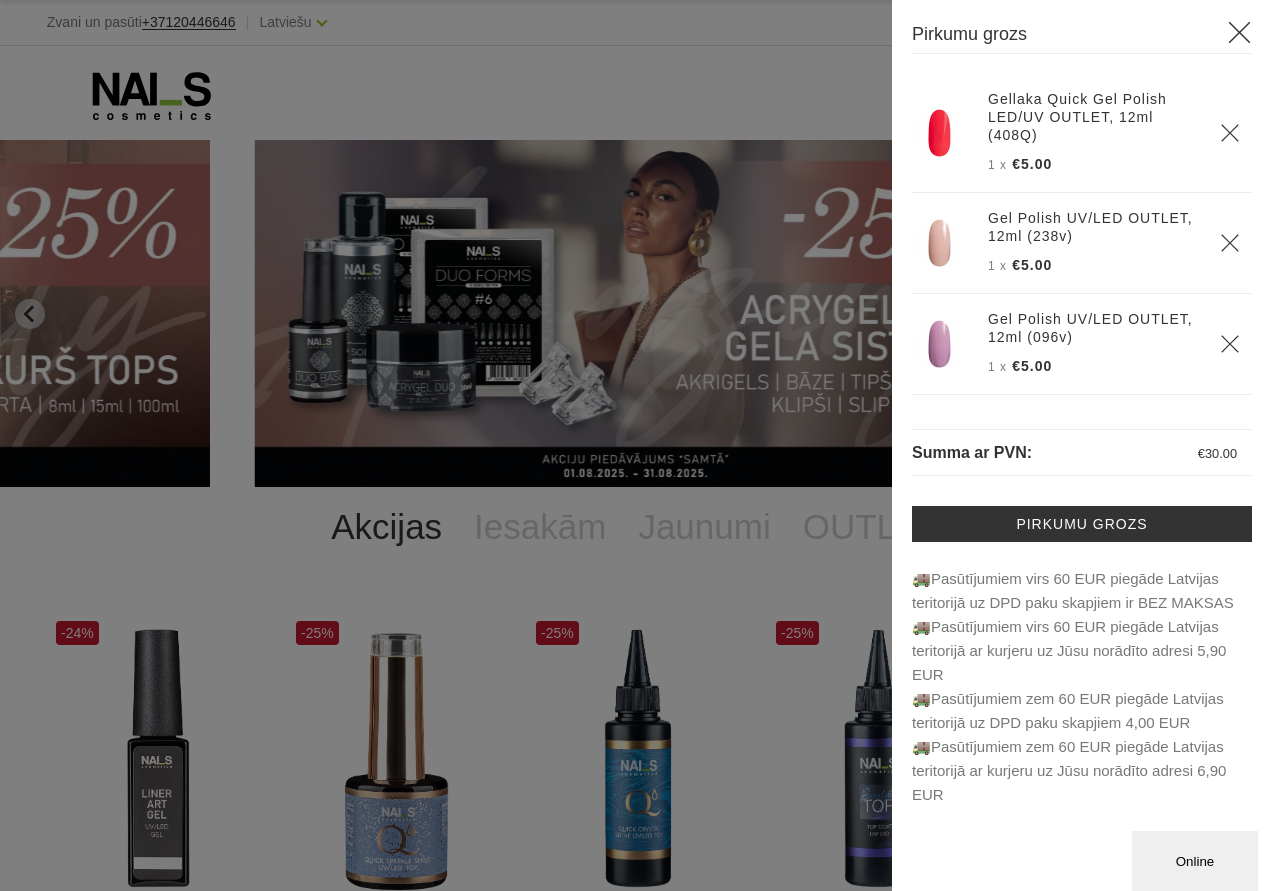 click 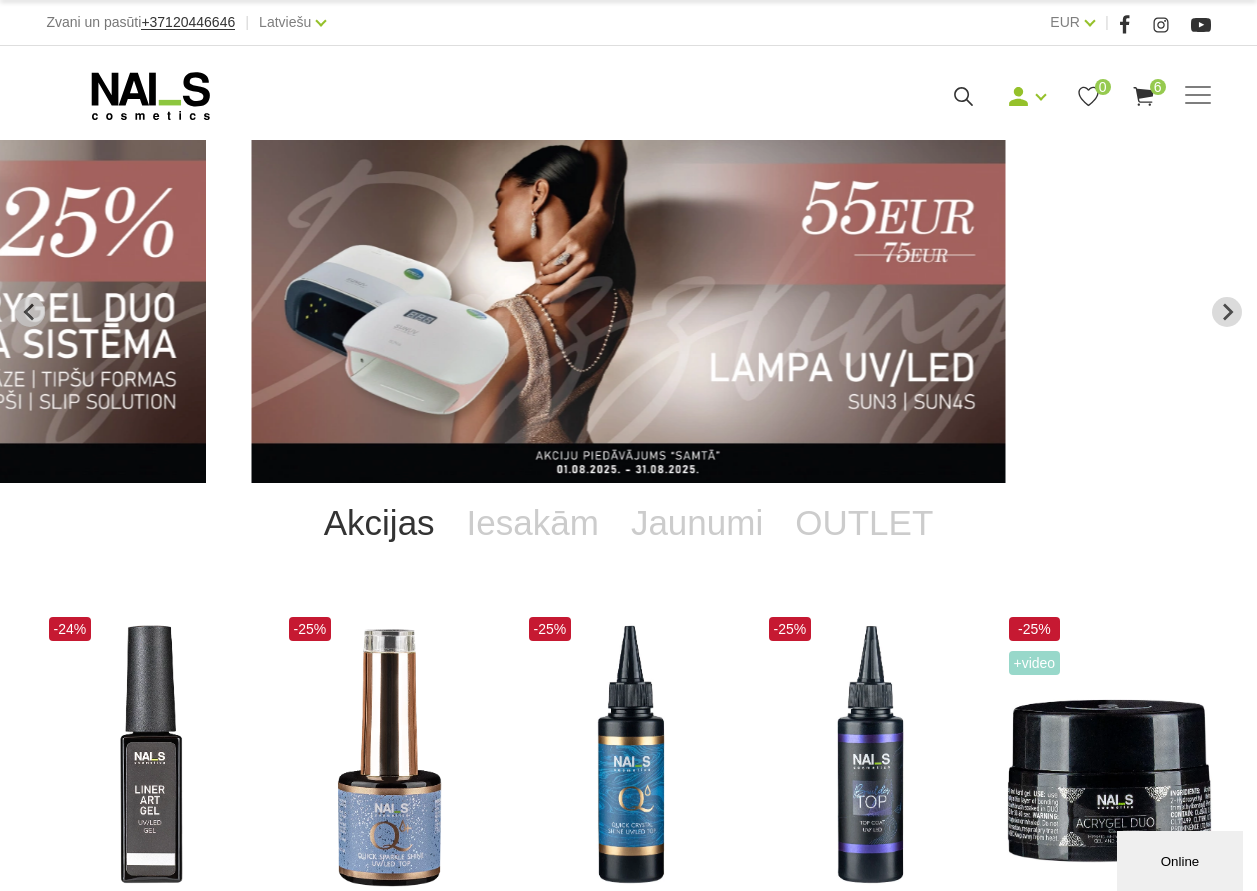 click on "Akcijas" at bounding box center (379, 523) 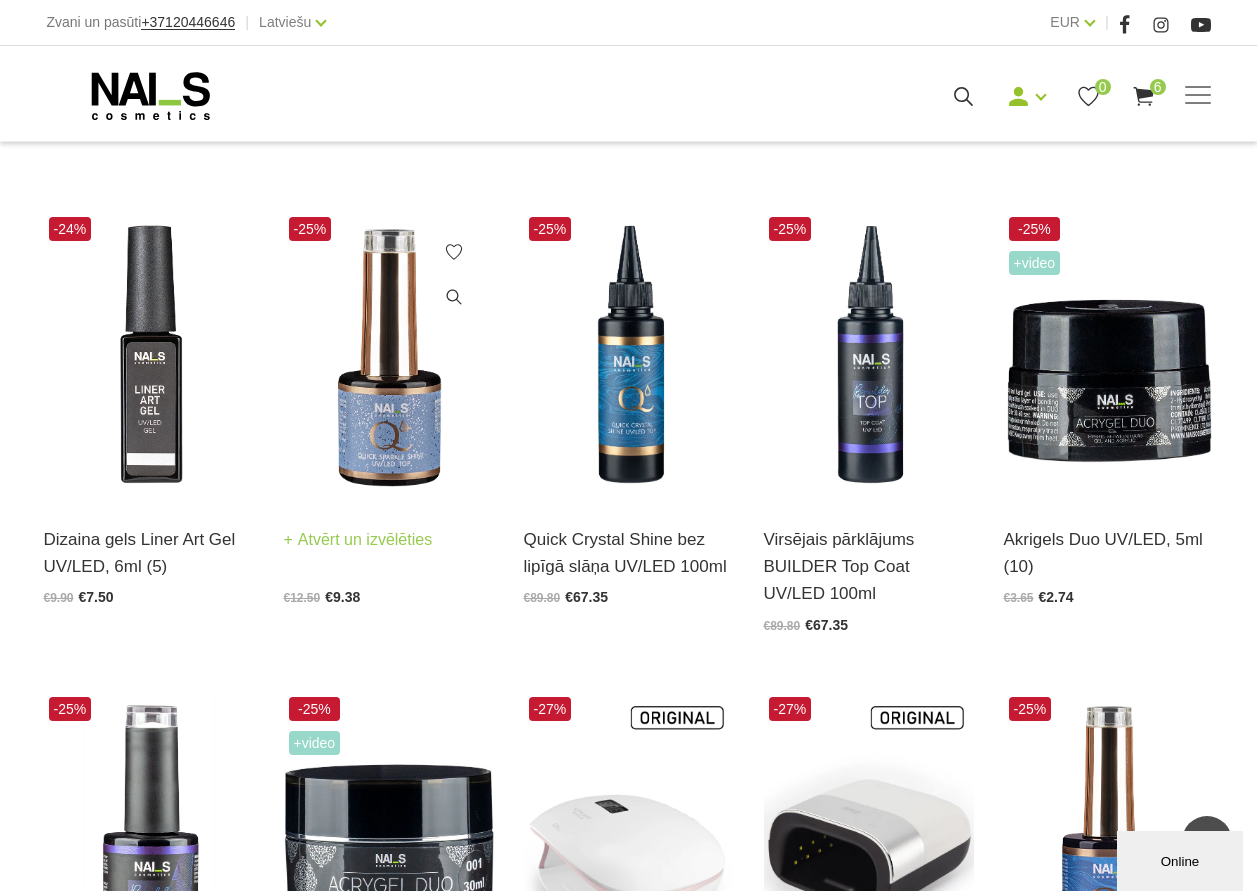scroll, scrollTop: 0, scrollLeft: 0, axis: both 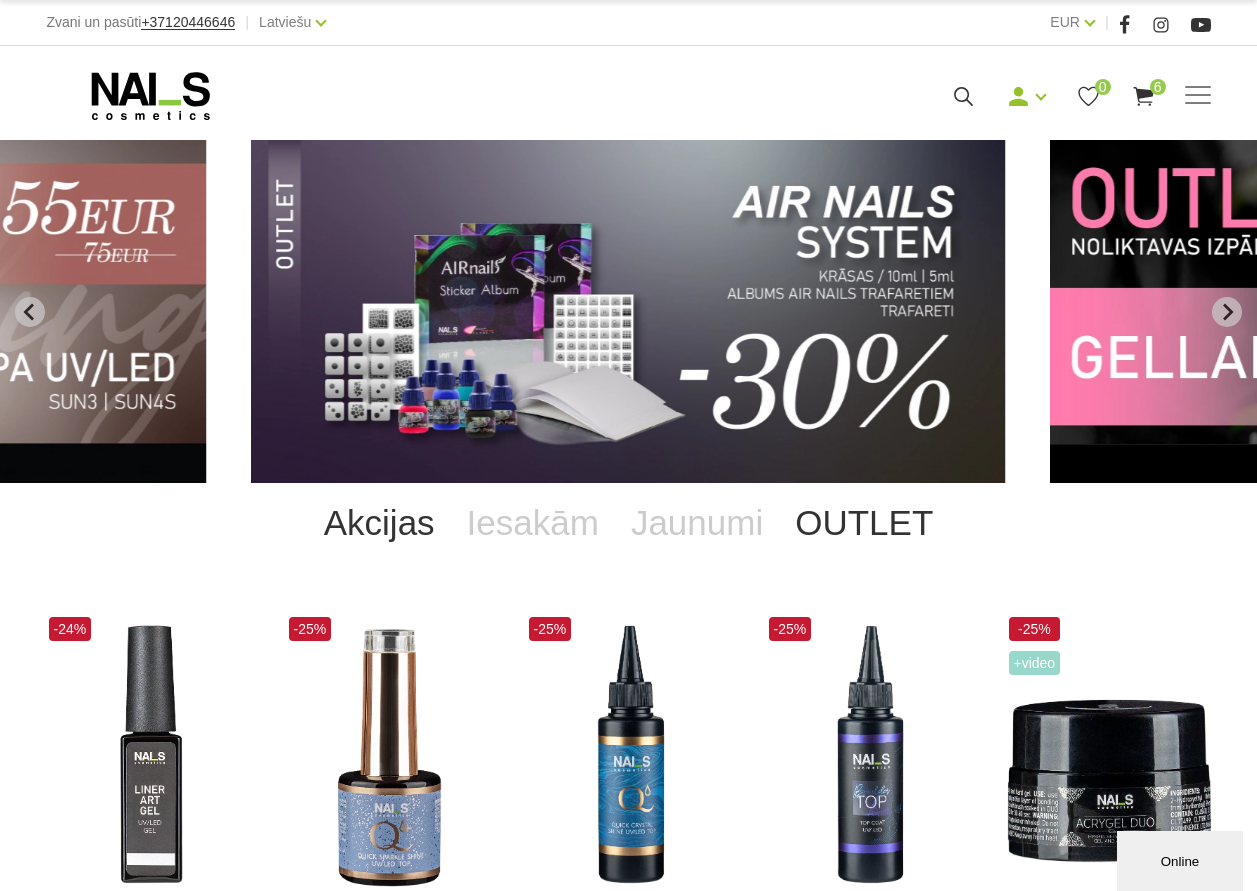 click on "OUTLET" at bounding box center (864, 523) 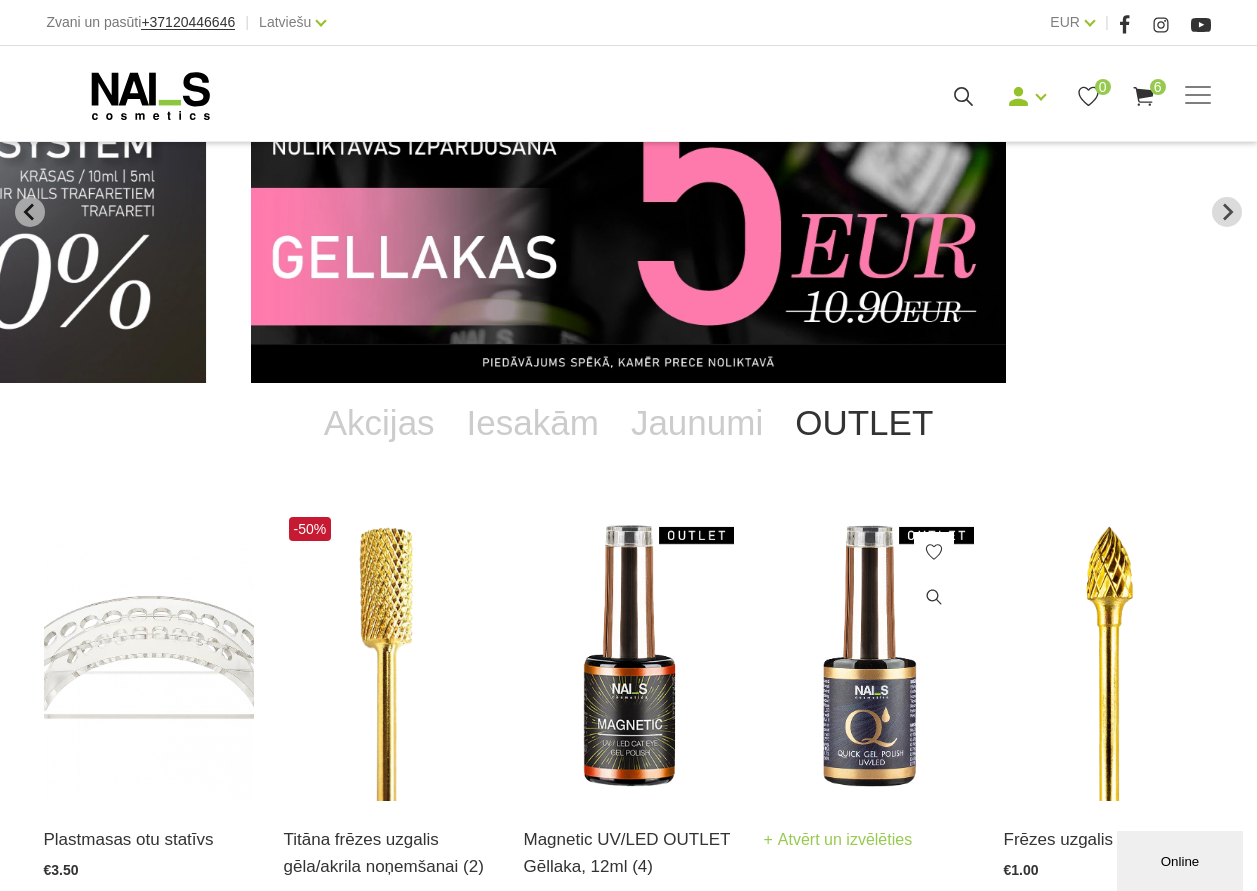 scroll, scrollTop: 200, scrollLeft: 0, axis: vertical 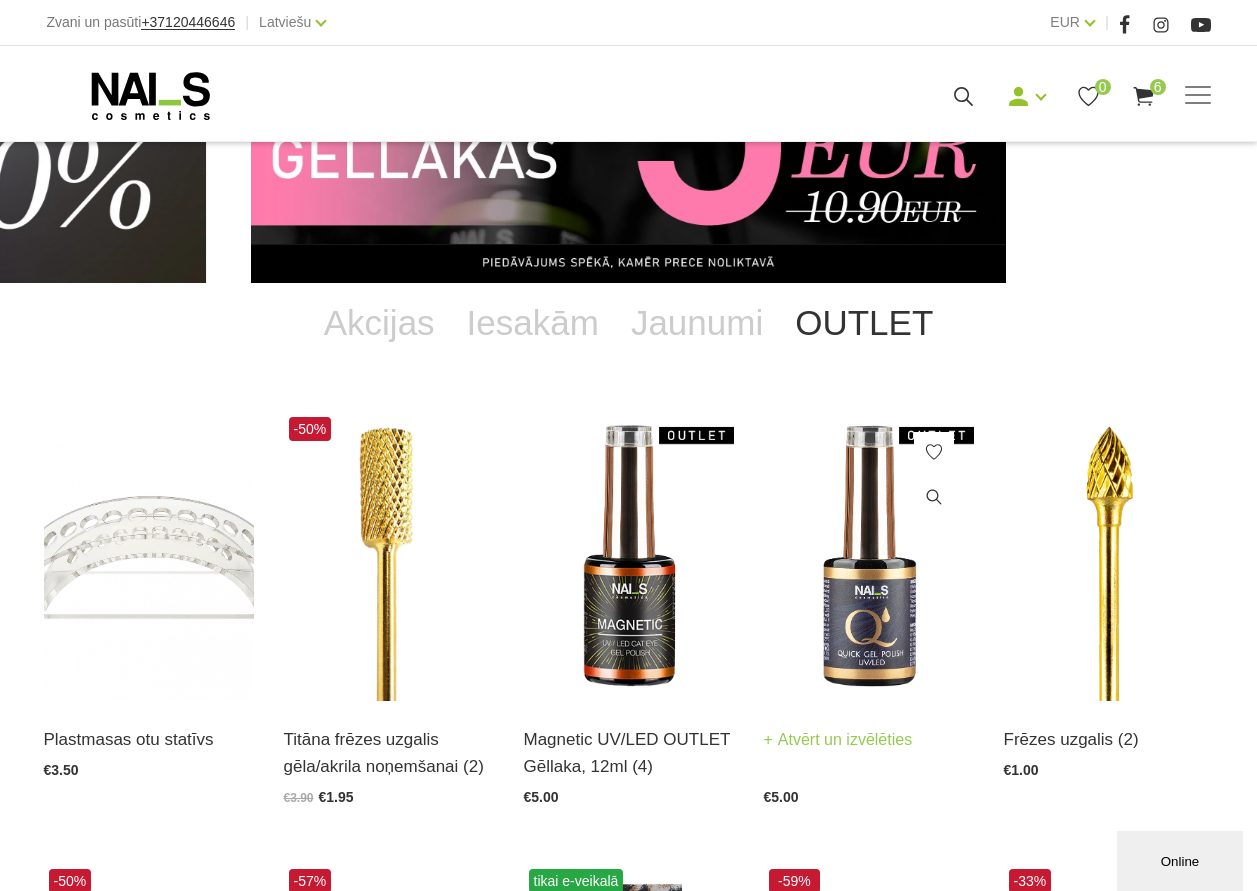click at bounding box center [869, 556] 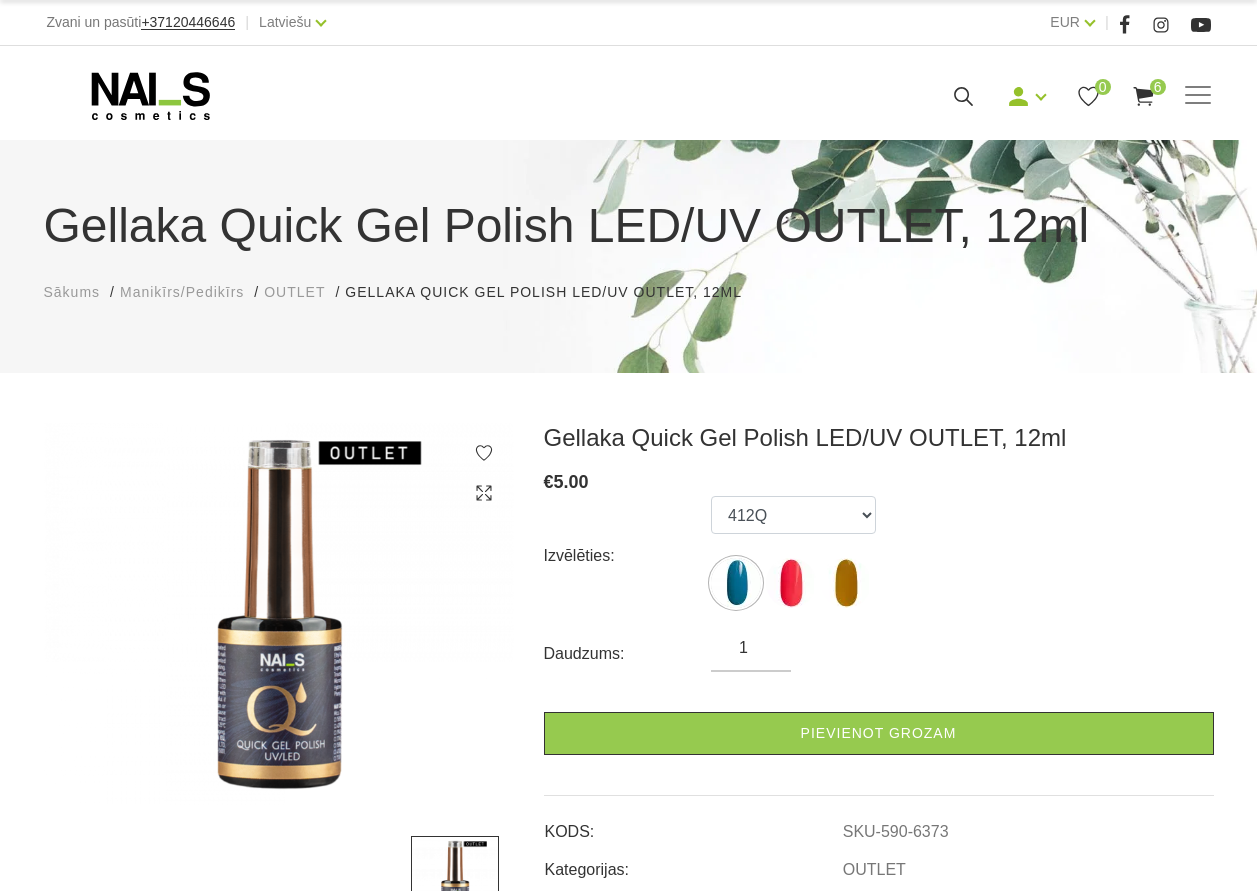 scroll, scrollTop: 0, scrollLeft: 0, axis: both 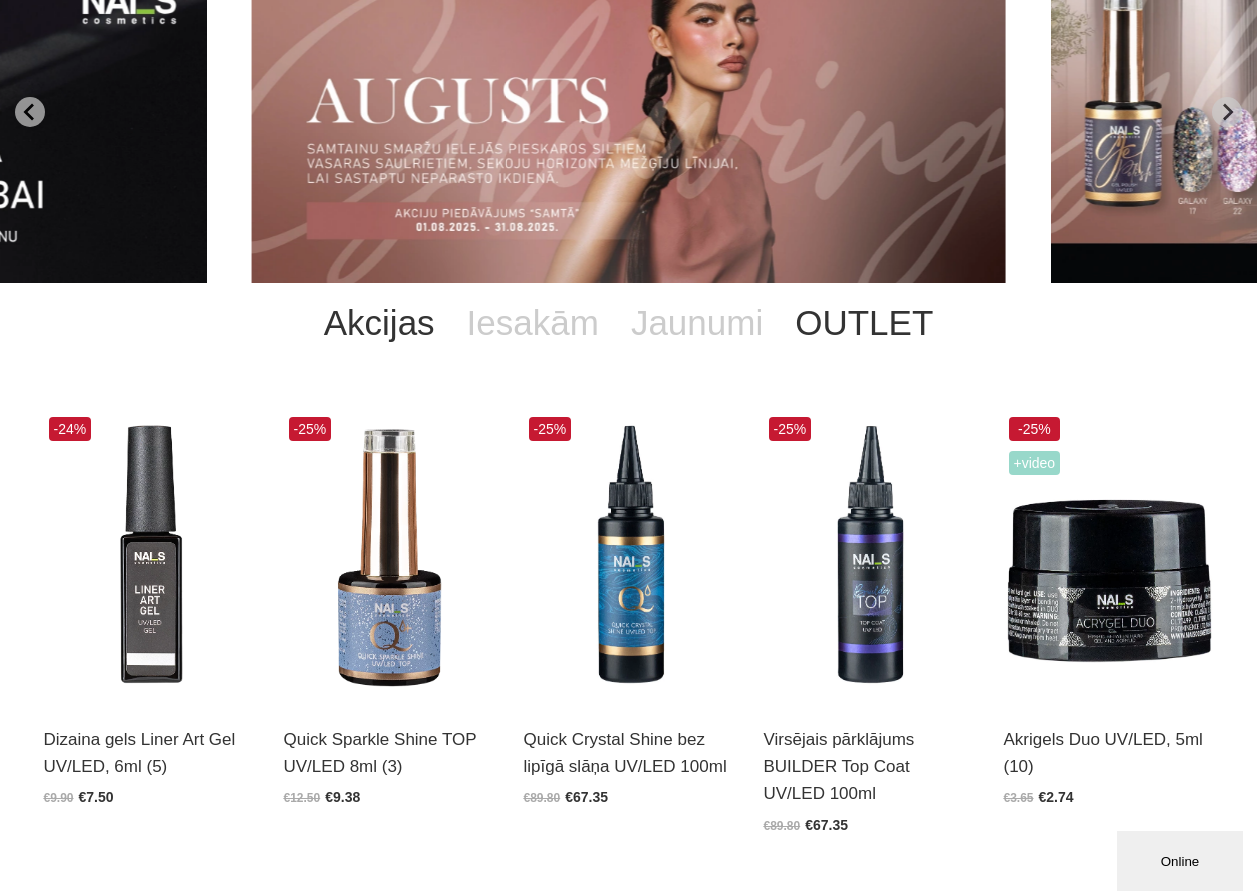 click on "OUTLET" at bounding box center [864, 323] 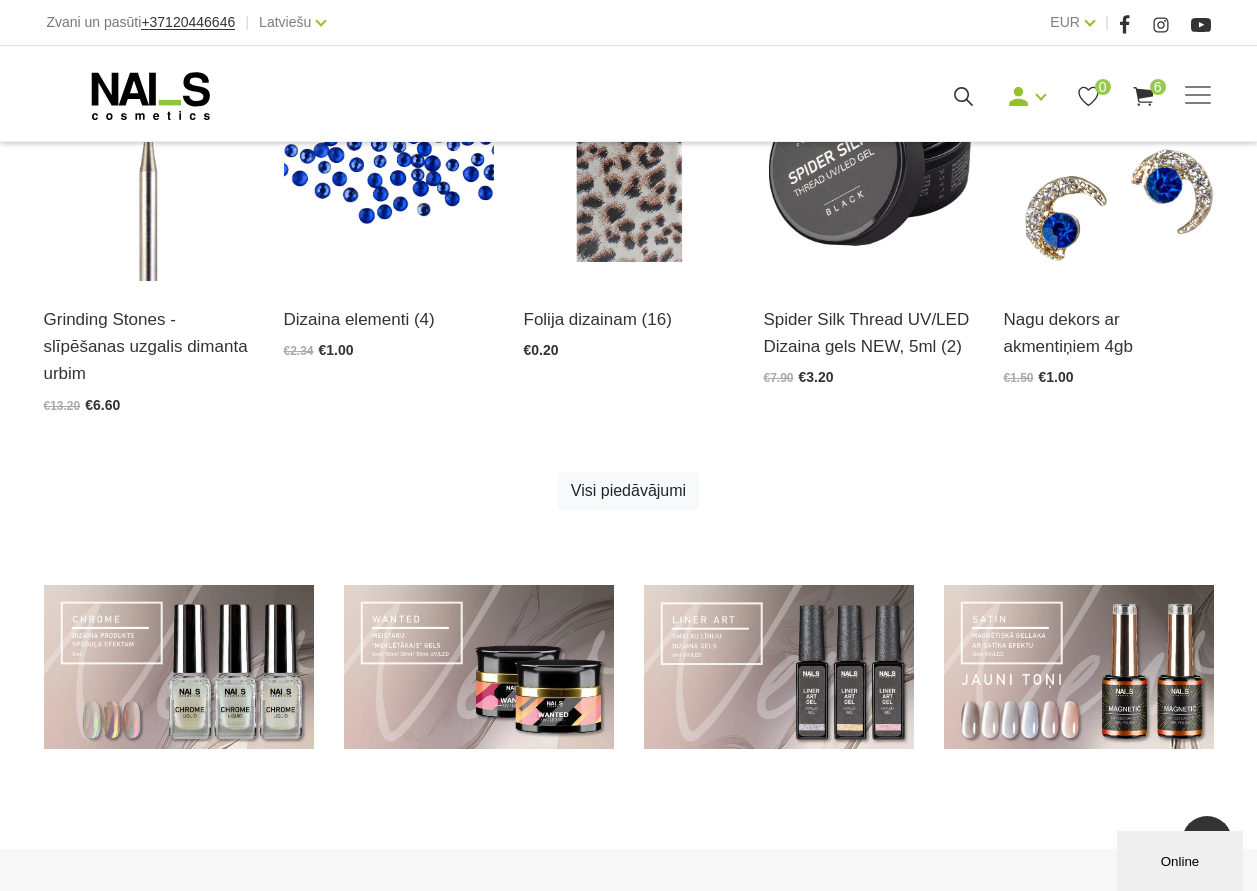 scroll, scrollTop: 1000, scrollLeft: 0, axis: vertical 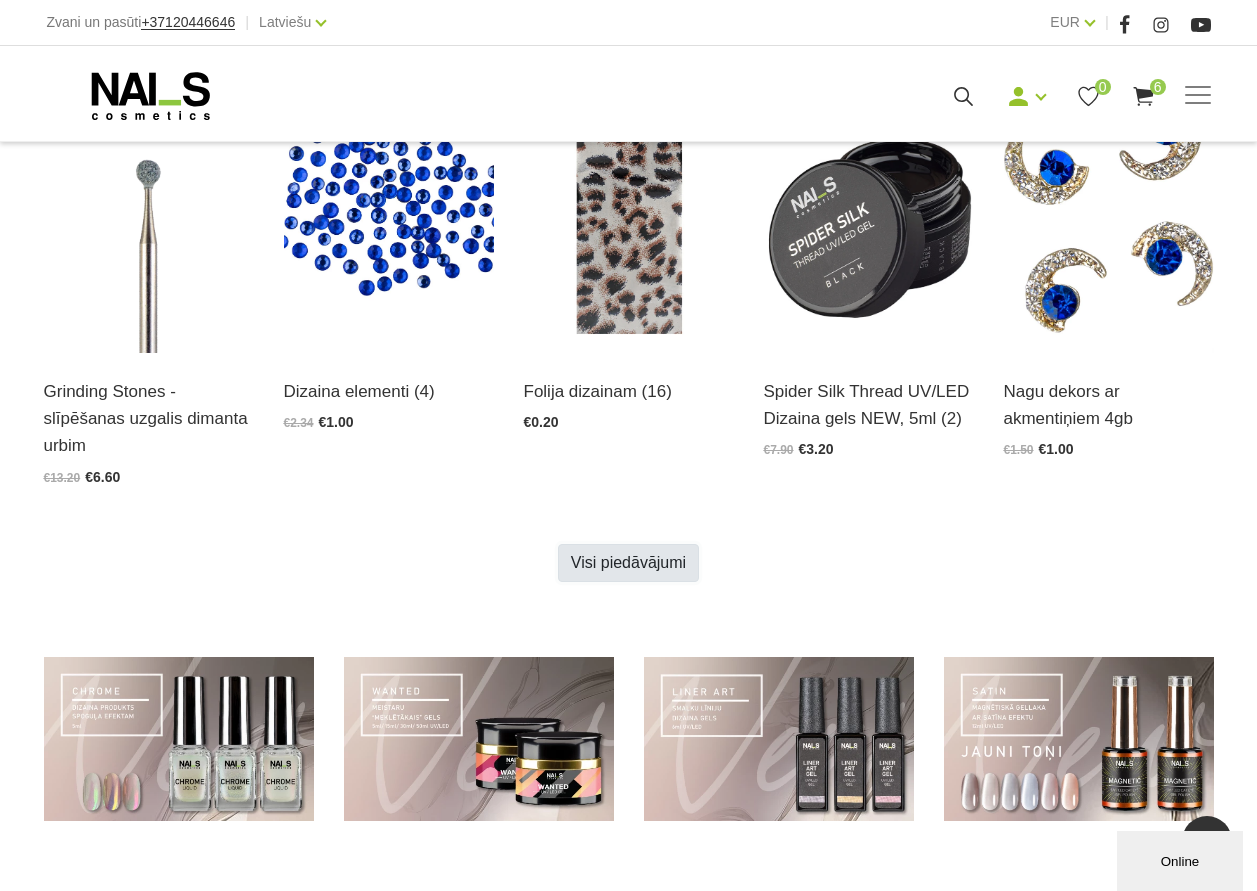 click on "Visi piedāvājumi" at bounding box center (628, 563) 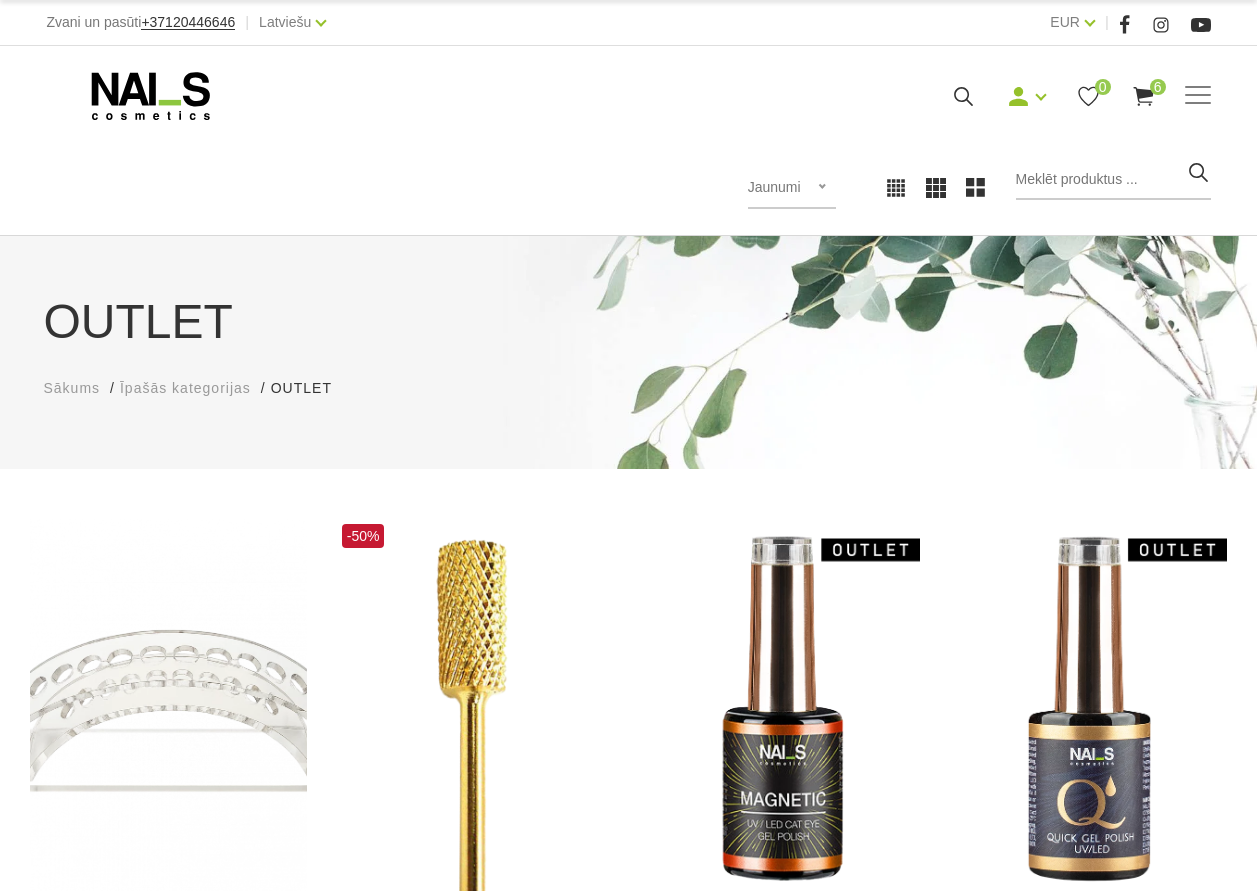 scroll, scrollTop: 0, scrollLeft: 0, axis: both 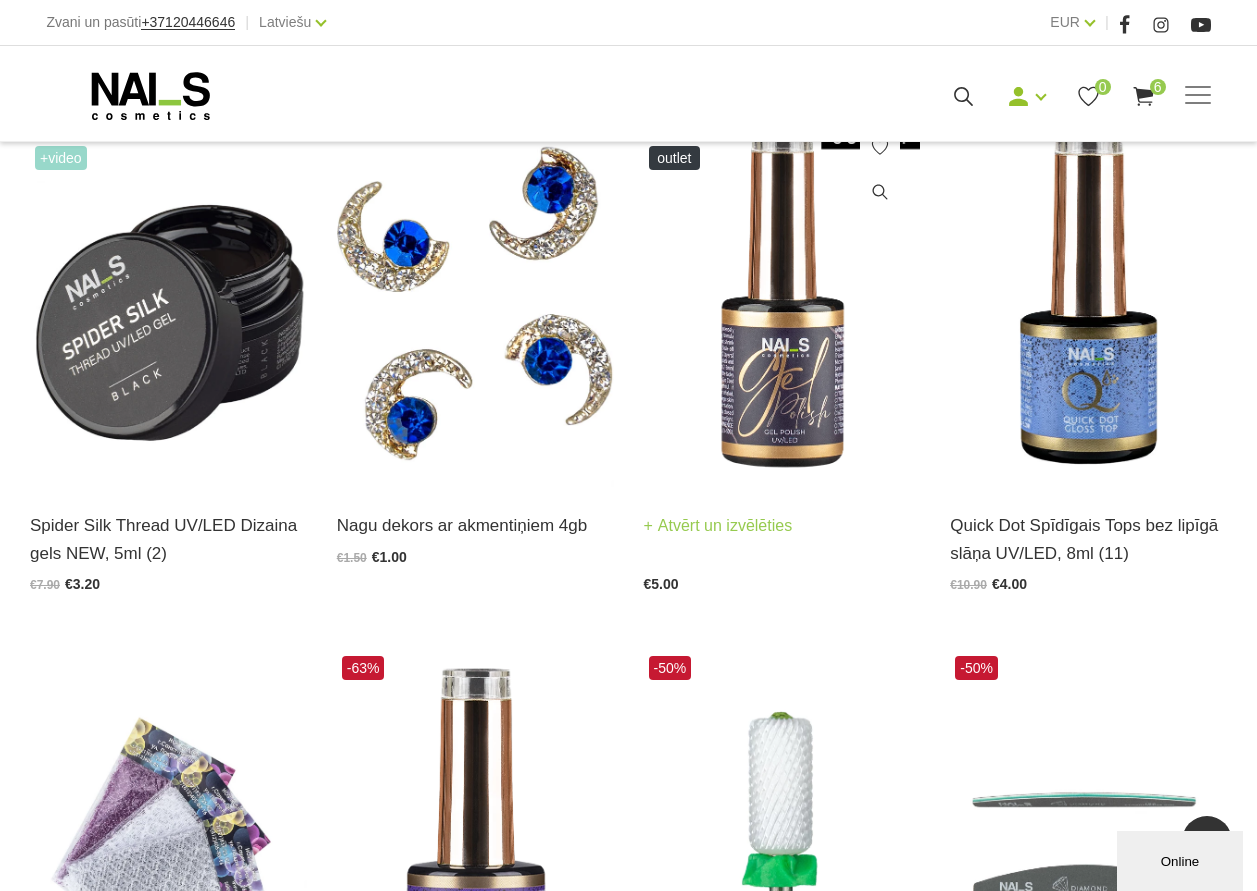 click at bounding box center (782, 297) 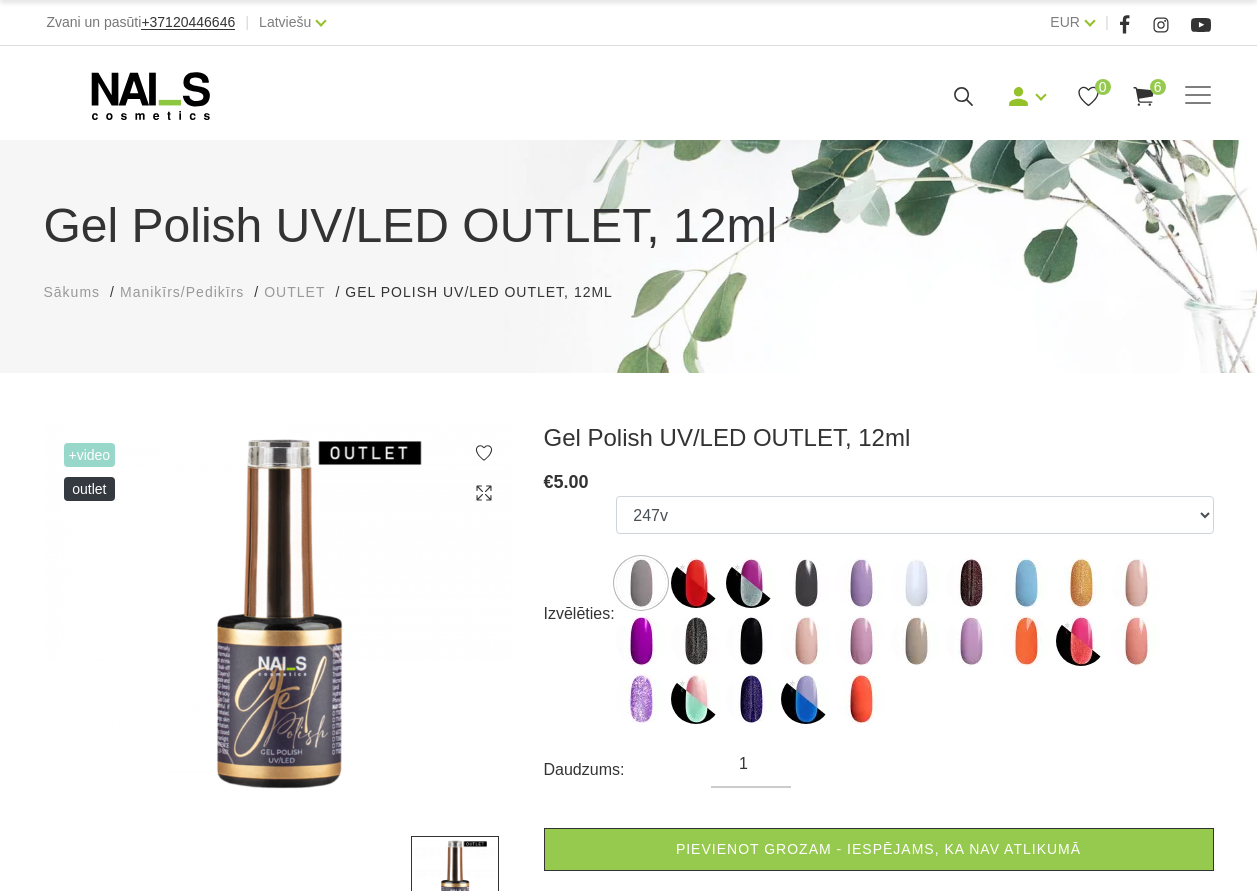 scroll, scrollTop: 0, scrollLeft: 0, axis: both 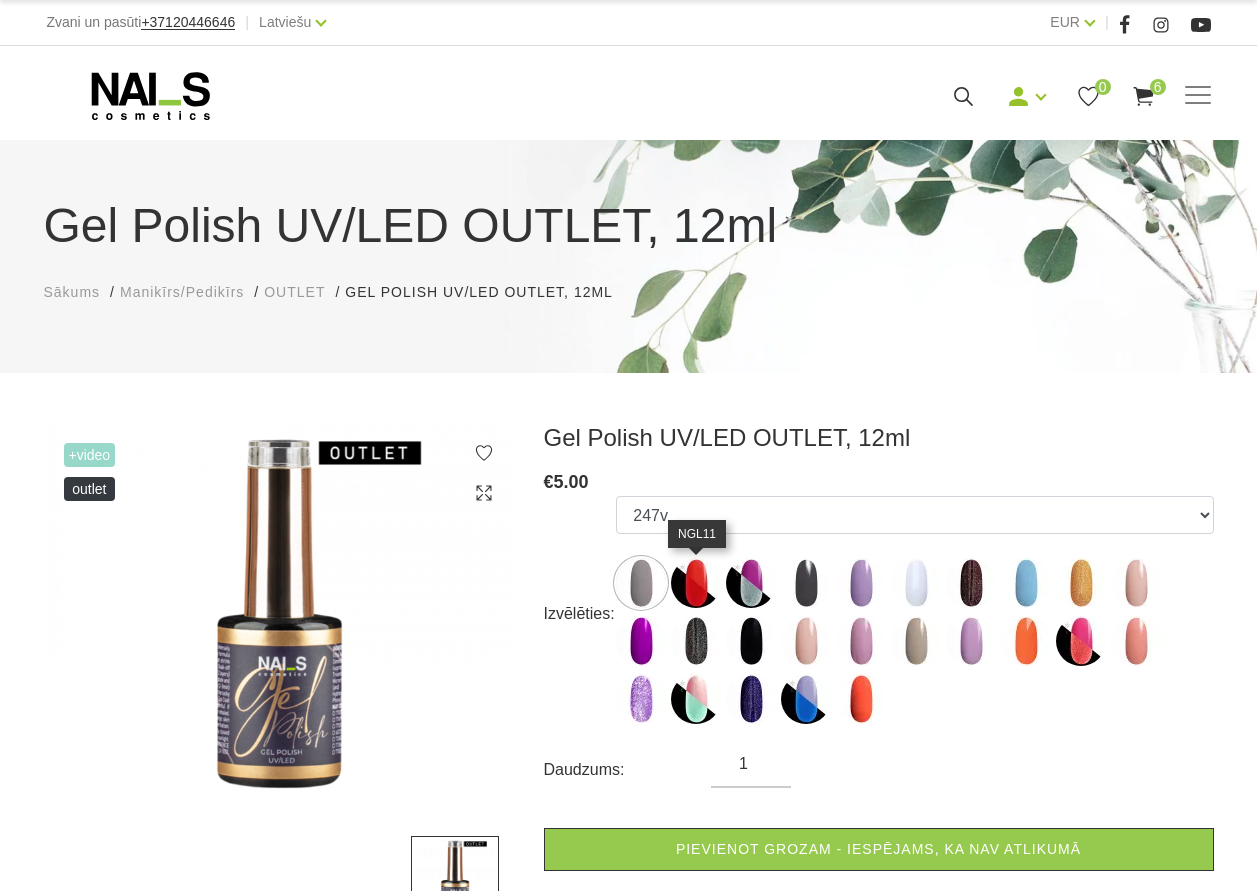click at bounding box center [696, 583] 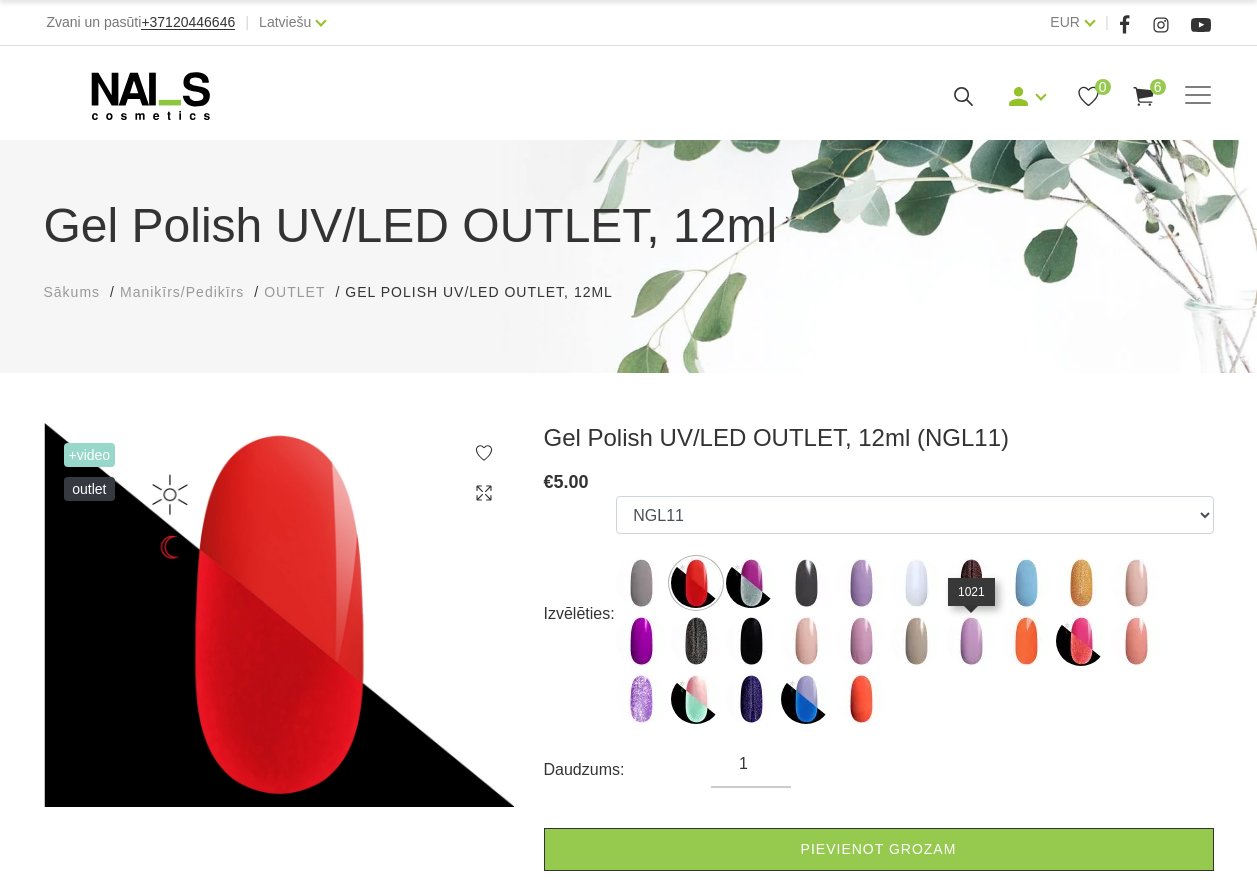 click at bounding box center (971, 641) 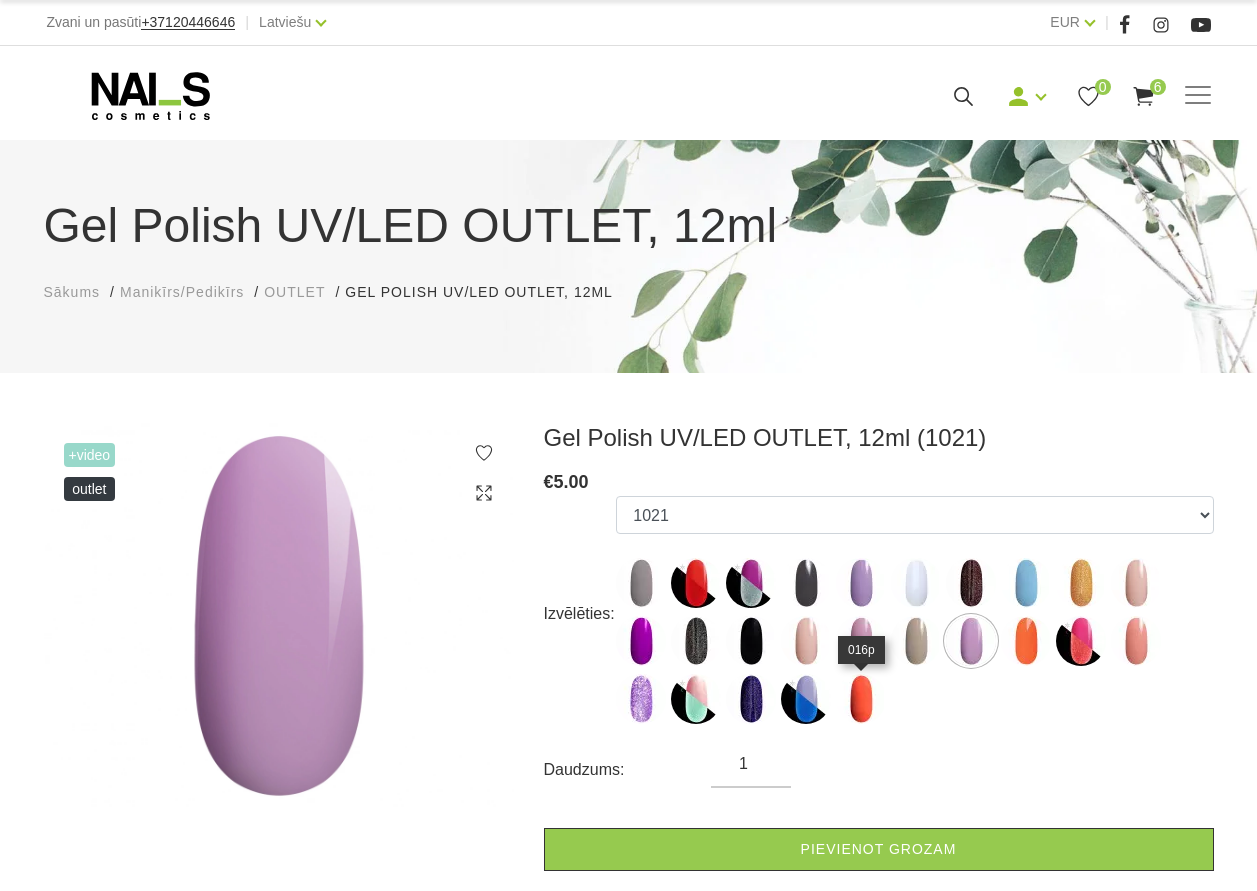 click at bounding box center (861, 699) 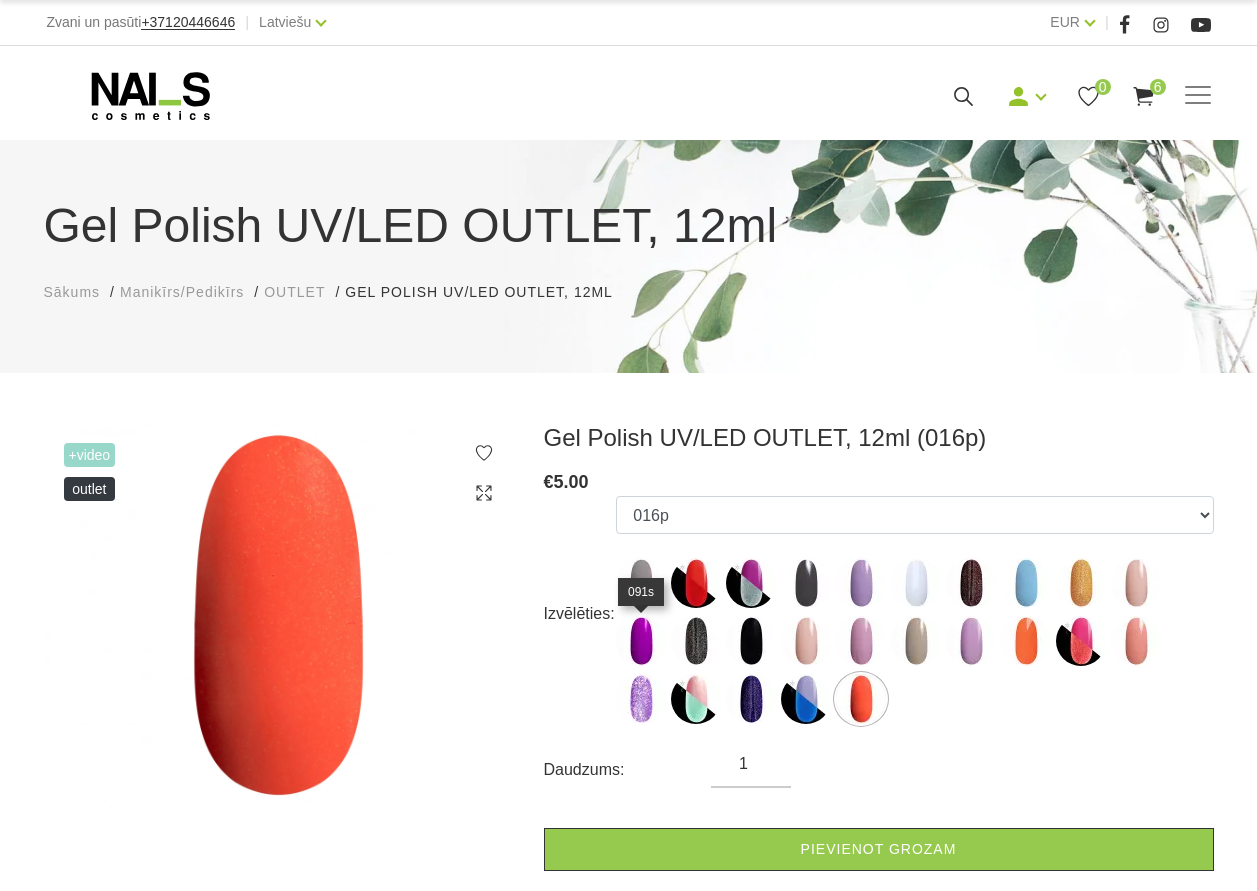 click at bounding box center (641, 641) 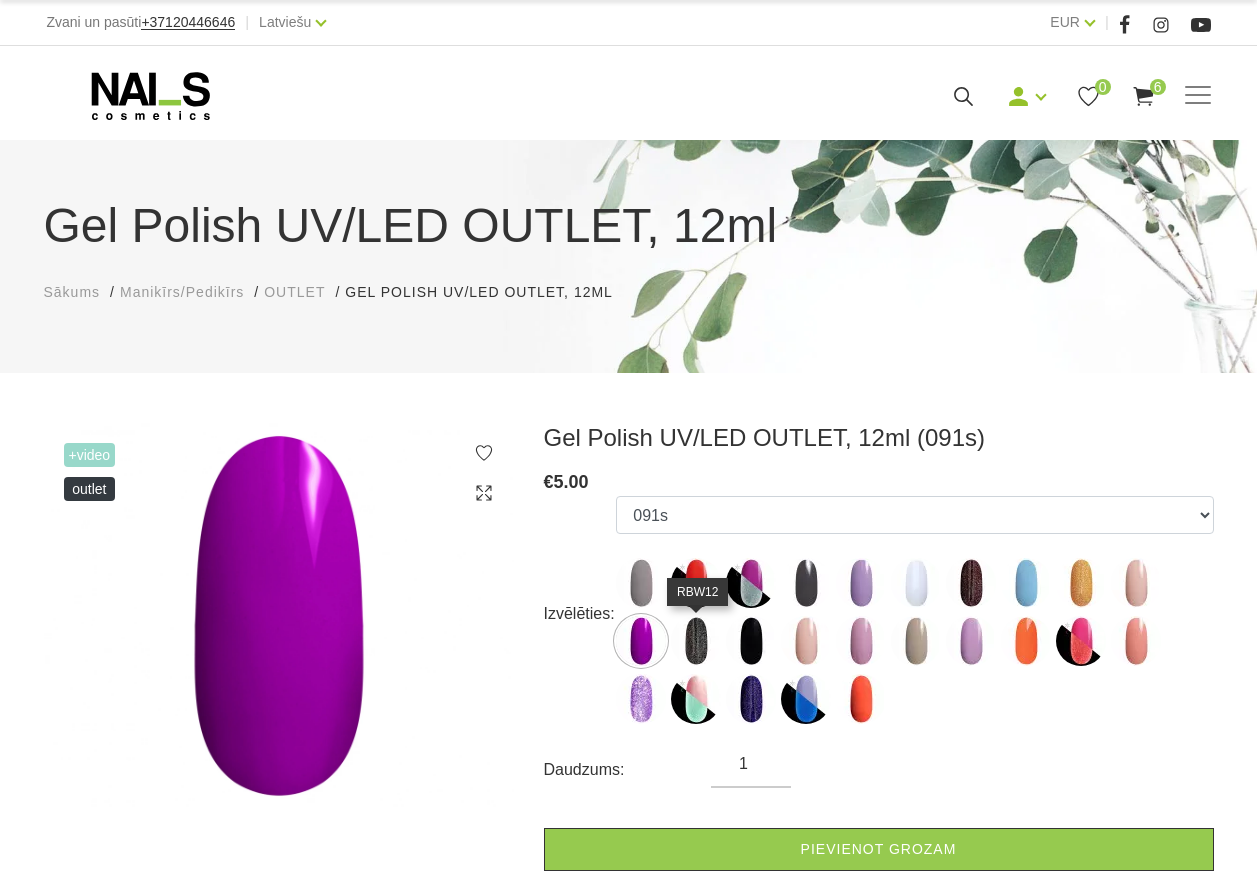 click at bounding box center (696, 641) 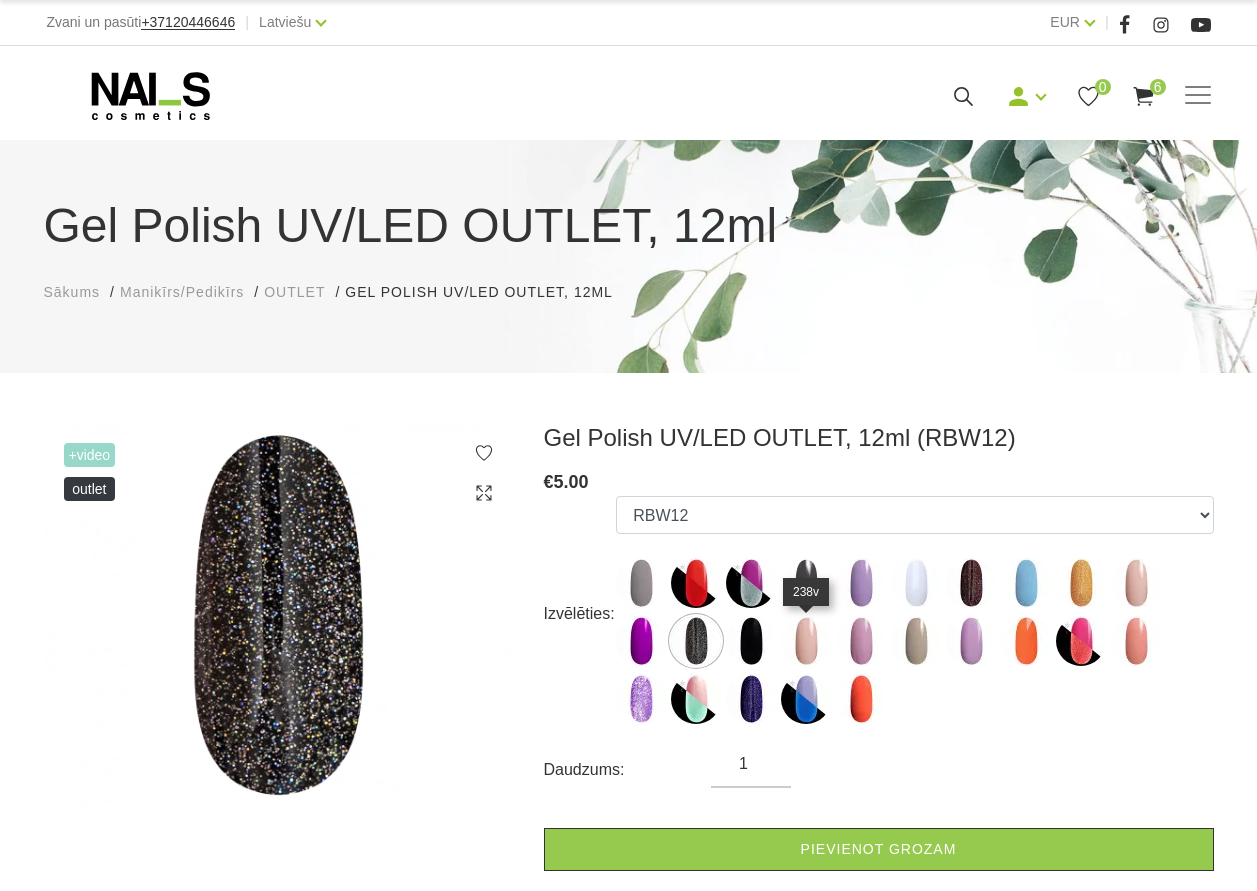 click at bounding box center (806, 641) 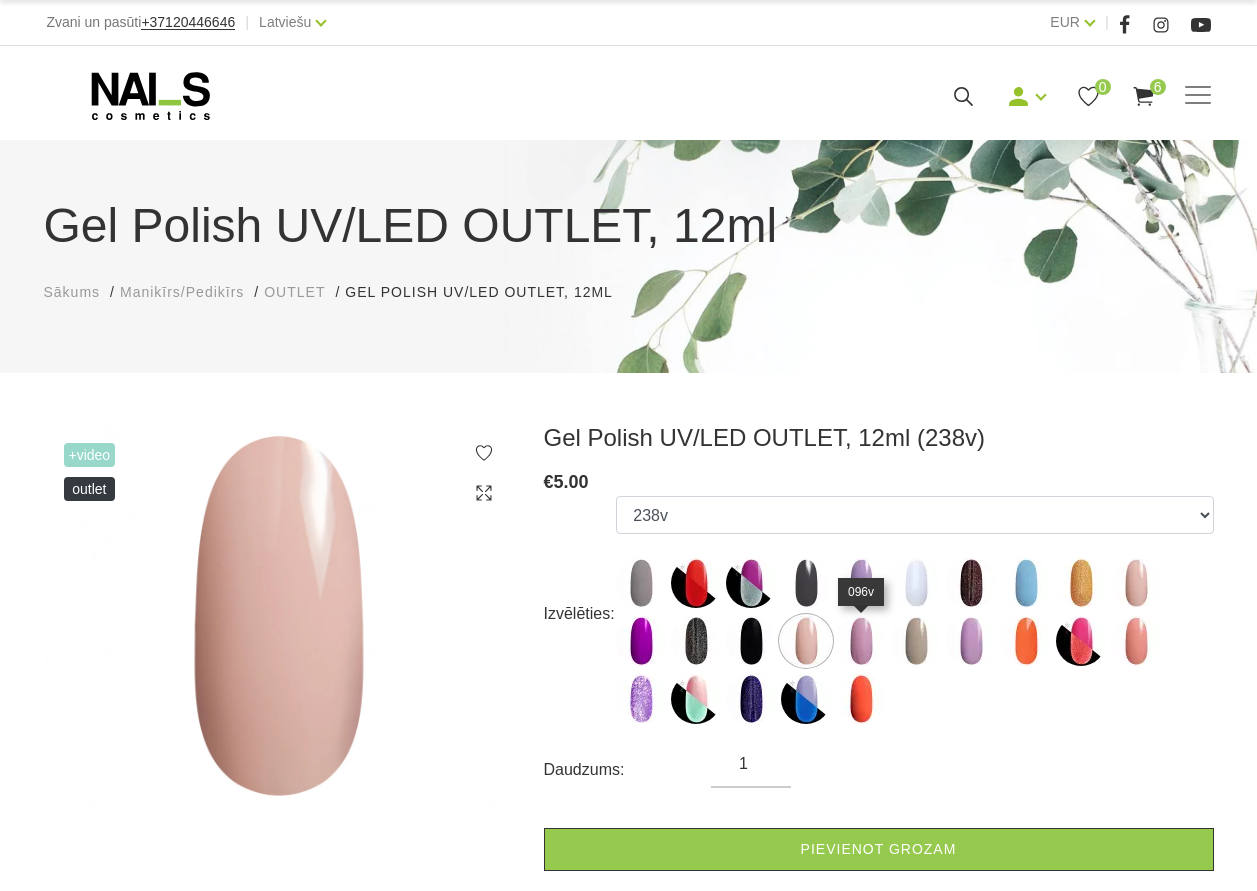 click at bounding box center (861, 641) 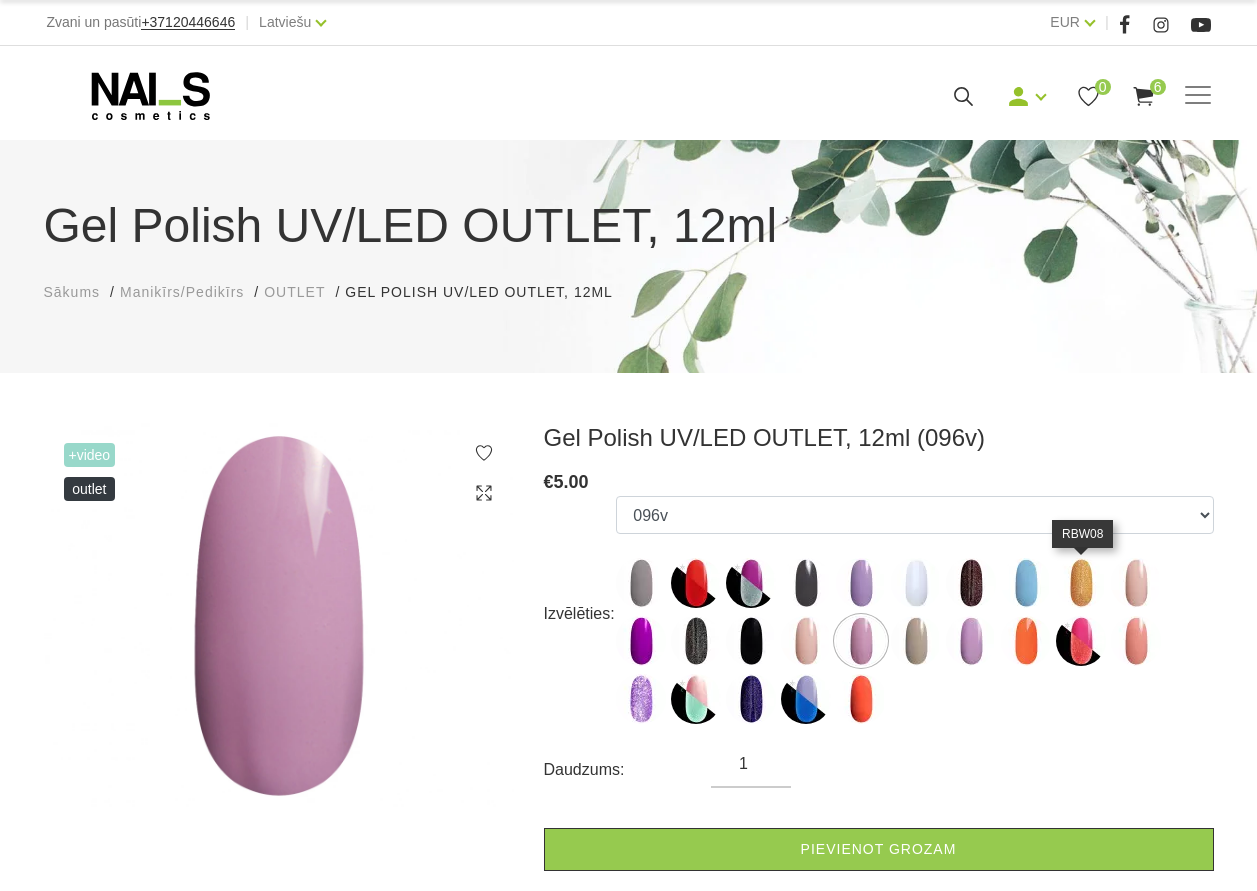 click at bounding box center (1081, 583) 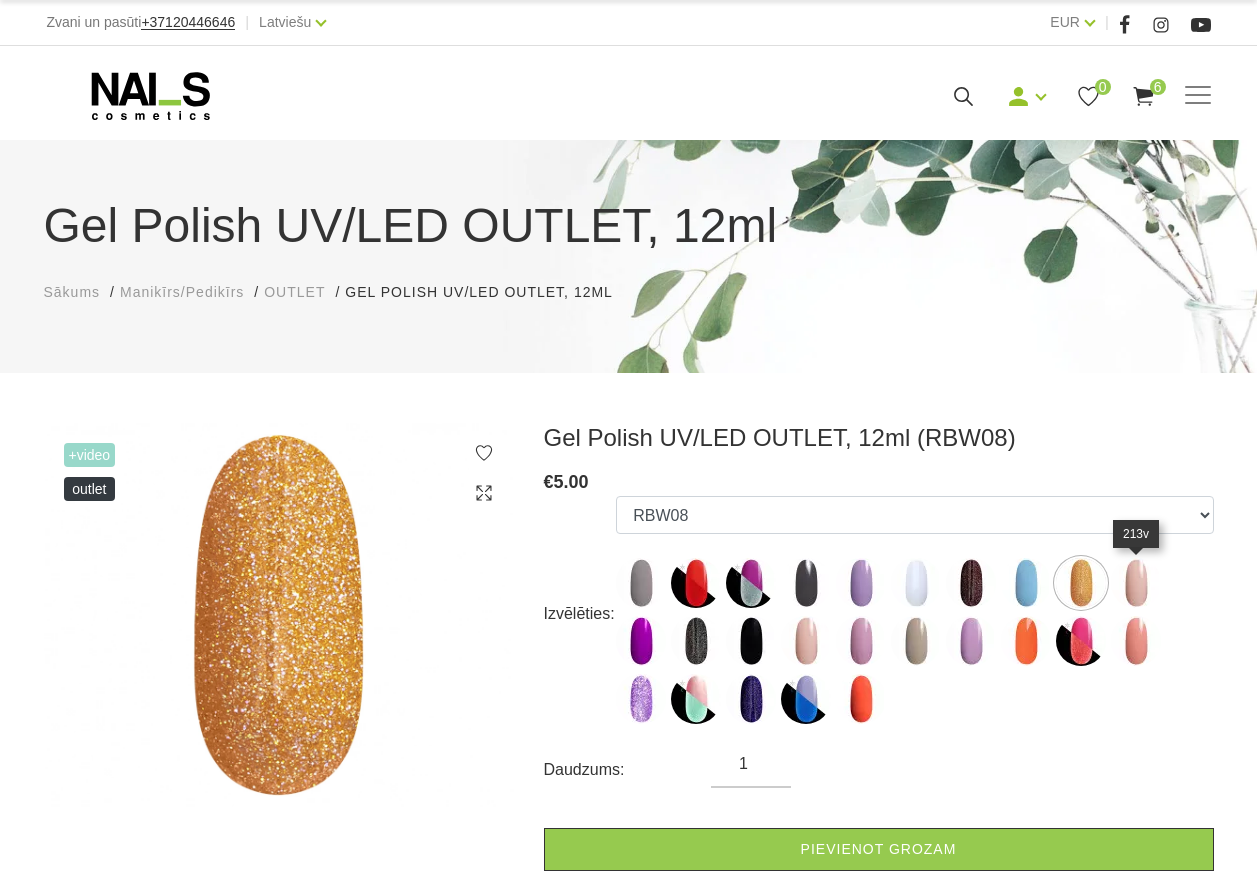 click at bounding box center (1136, 583) 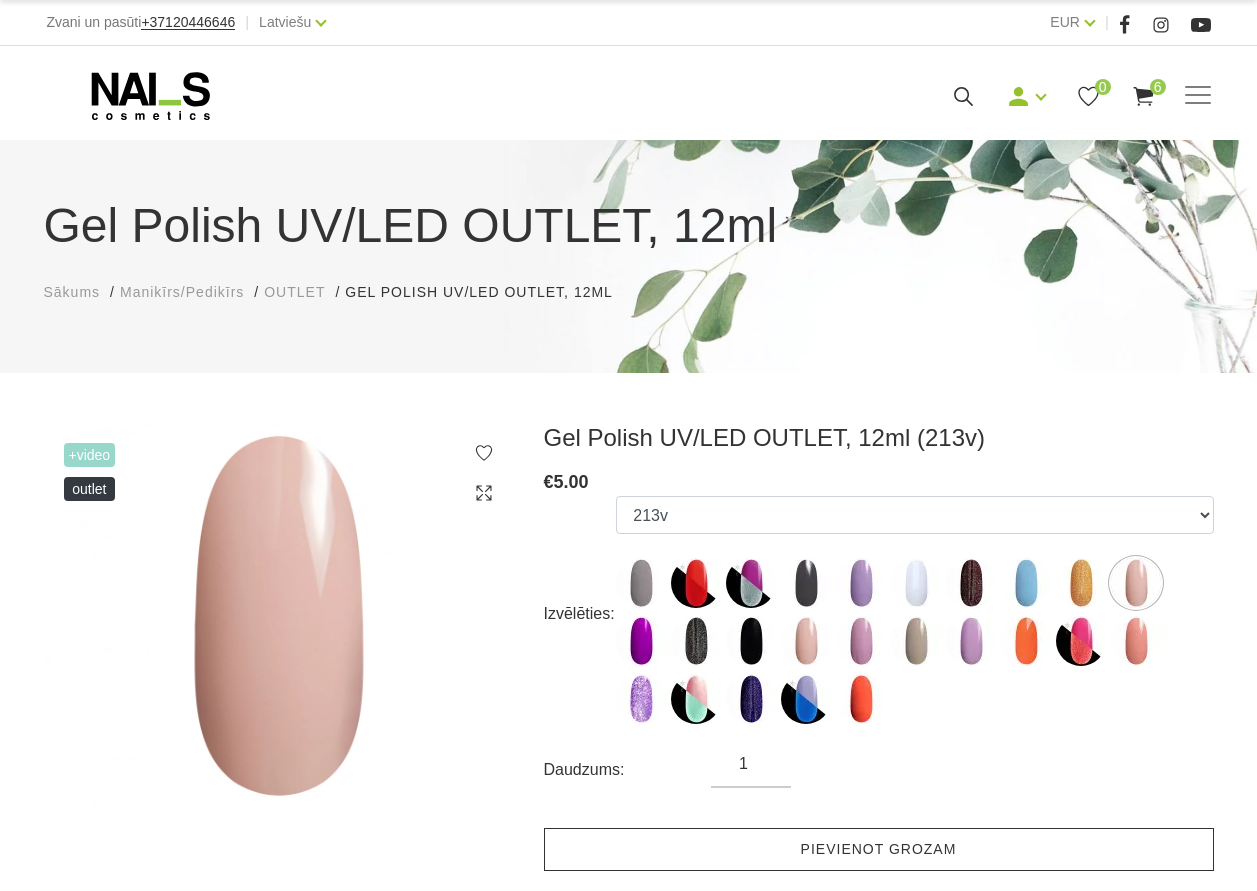 click on "Pievienot grozam" at bounding box center (879, 849) 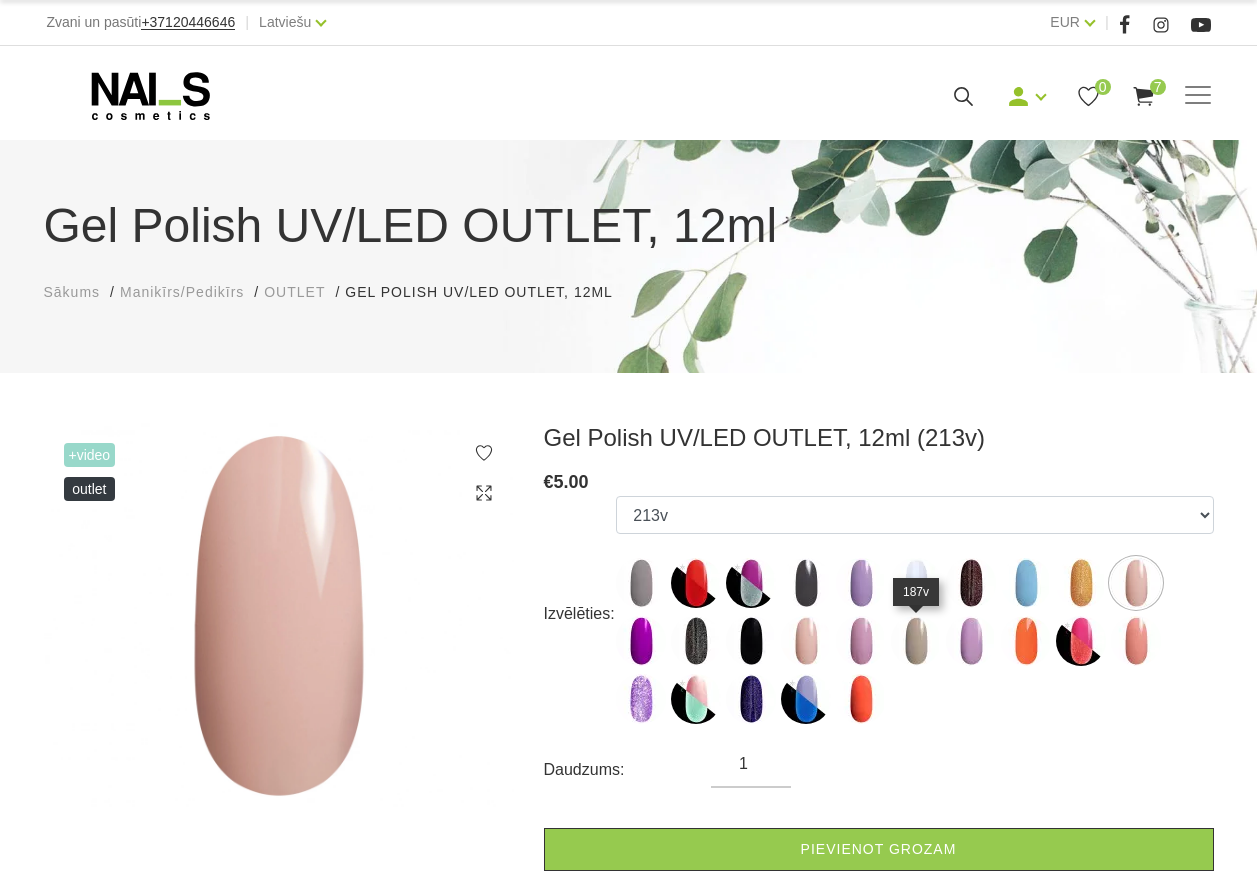 click at bounding box center [916, 641] 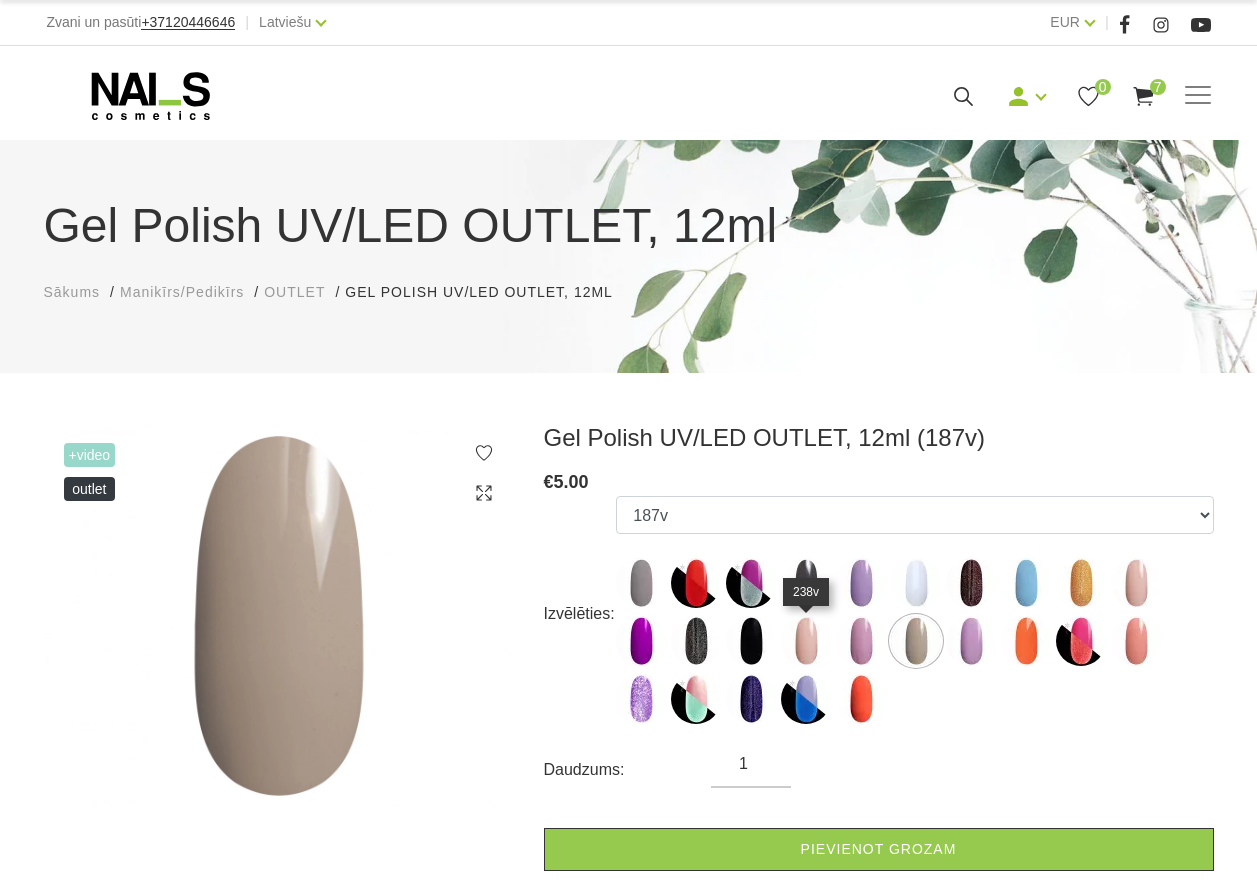 click at bounding box center (806, 641) 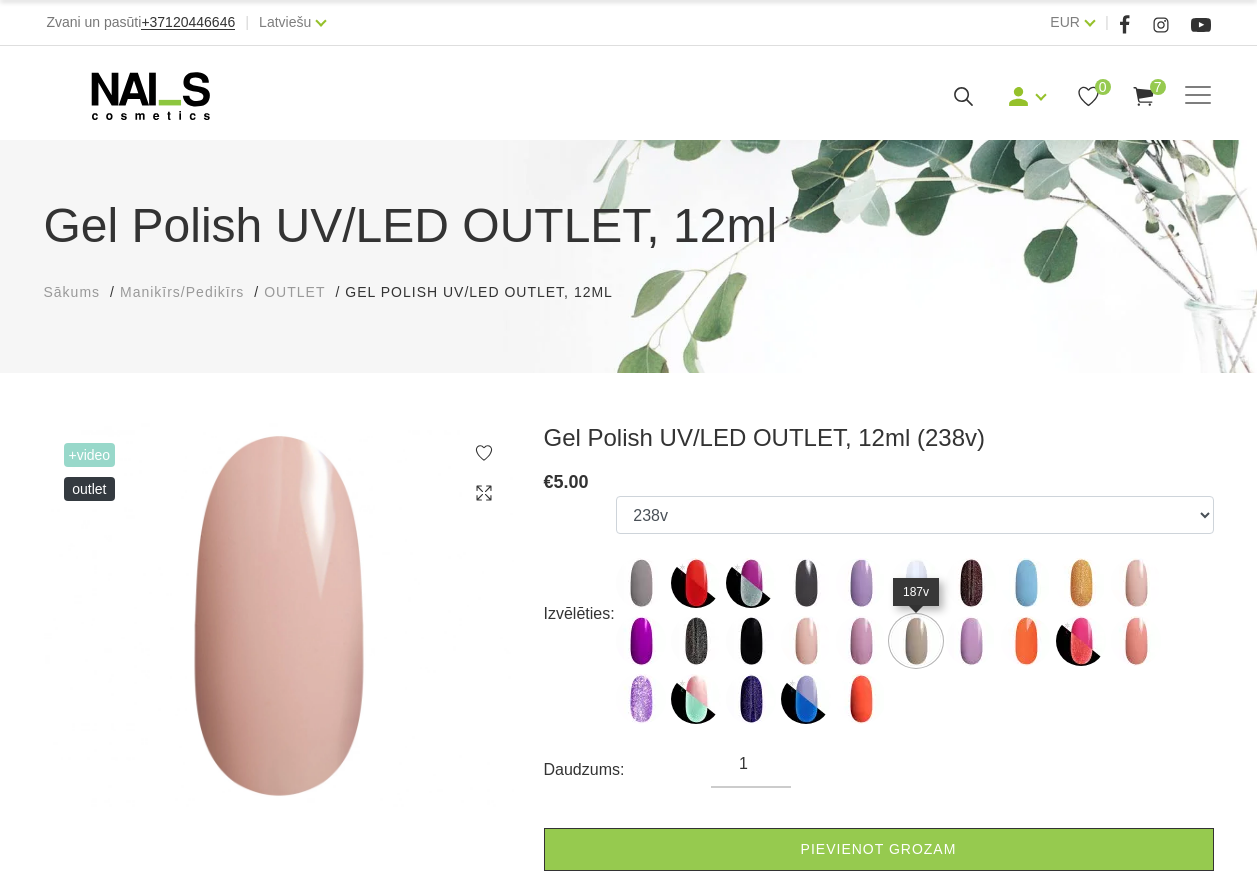 click at bounding box center [916, 641] 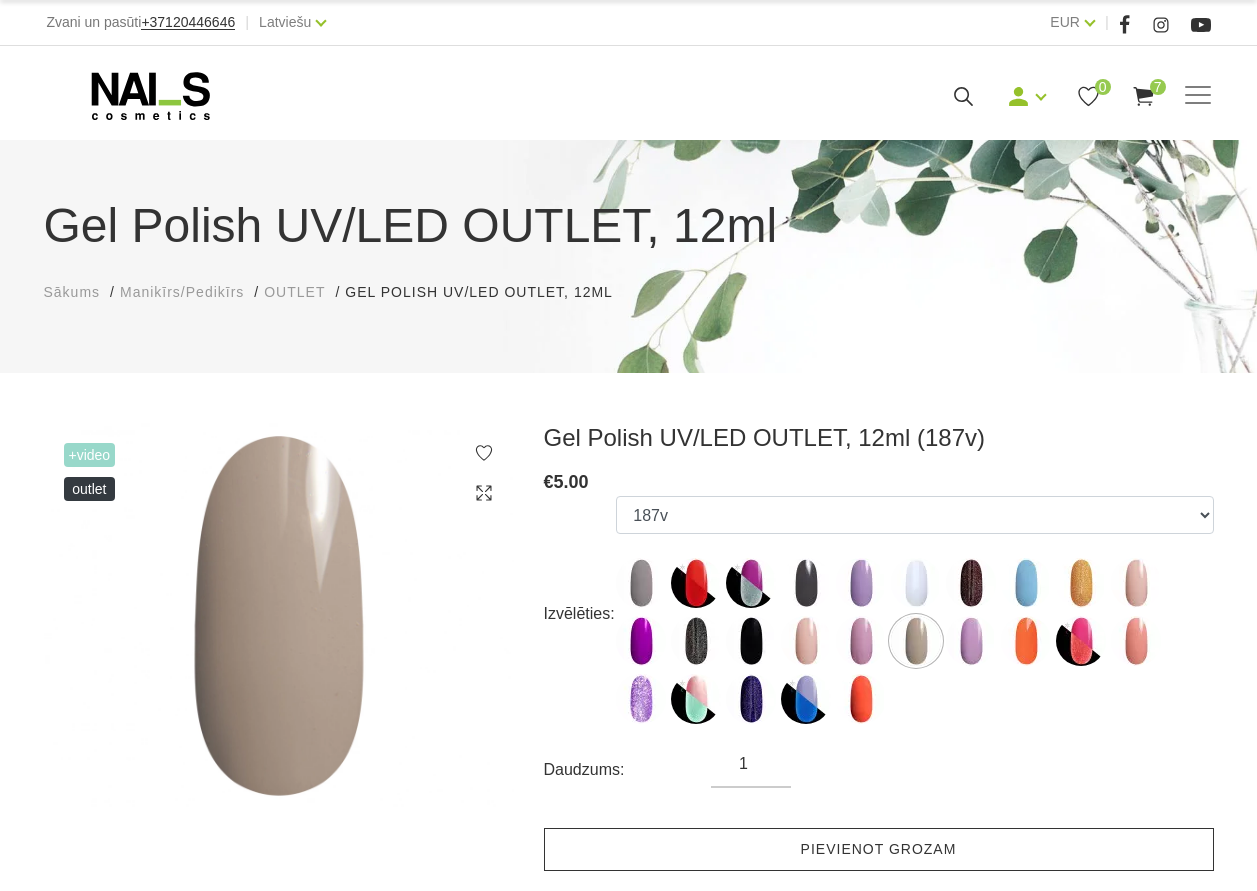 click on "Pievienot grozam" at bounding box center [879, 849] 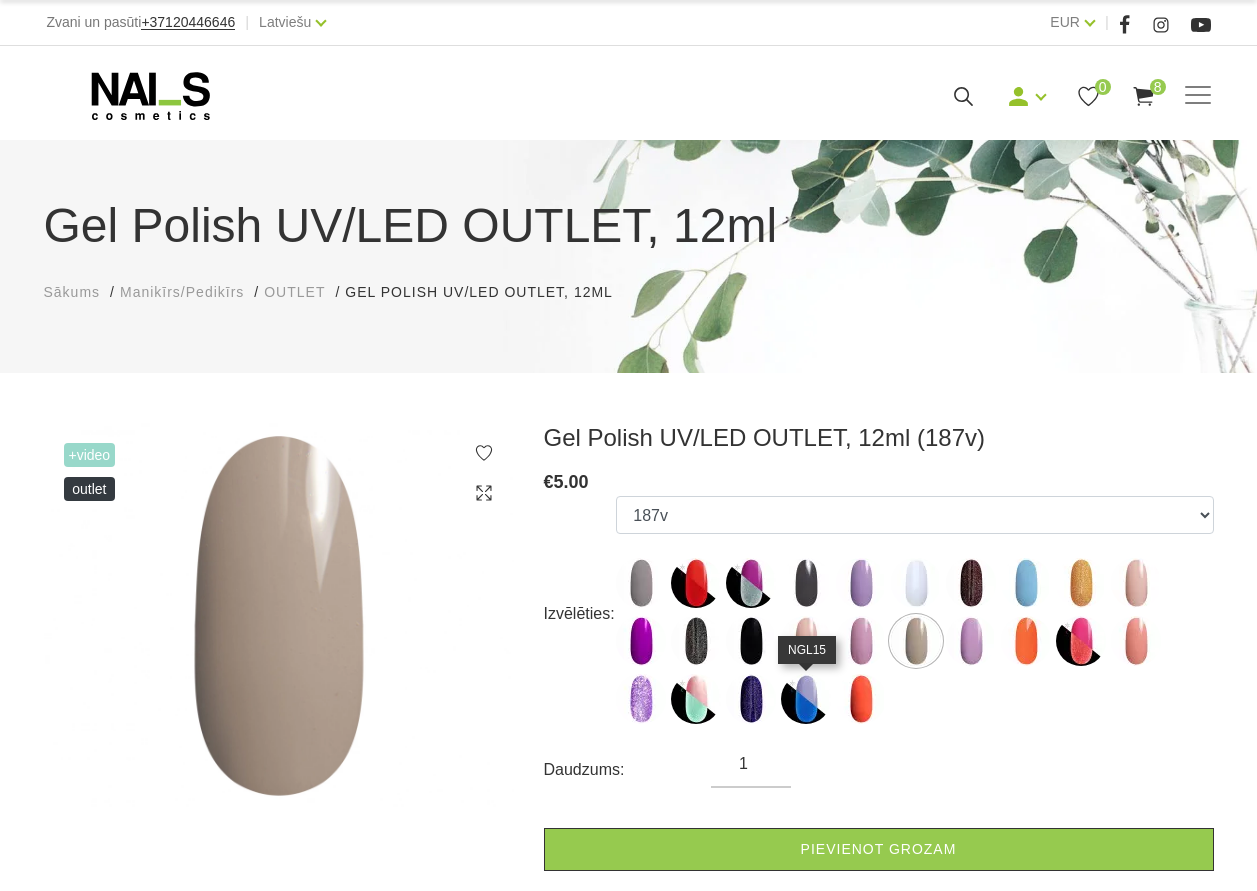 click at bounding box center (806, 699) 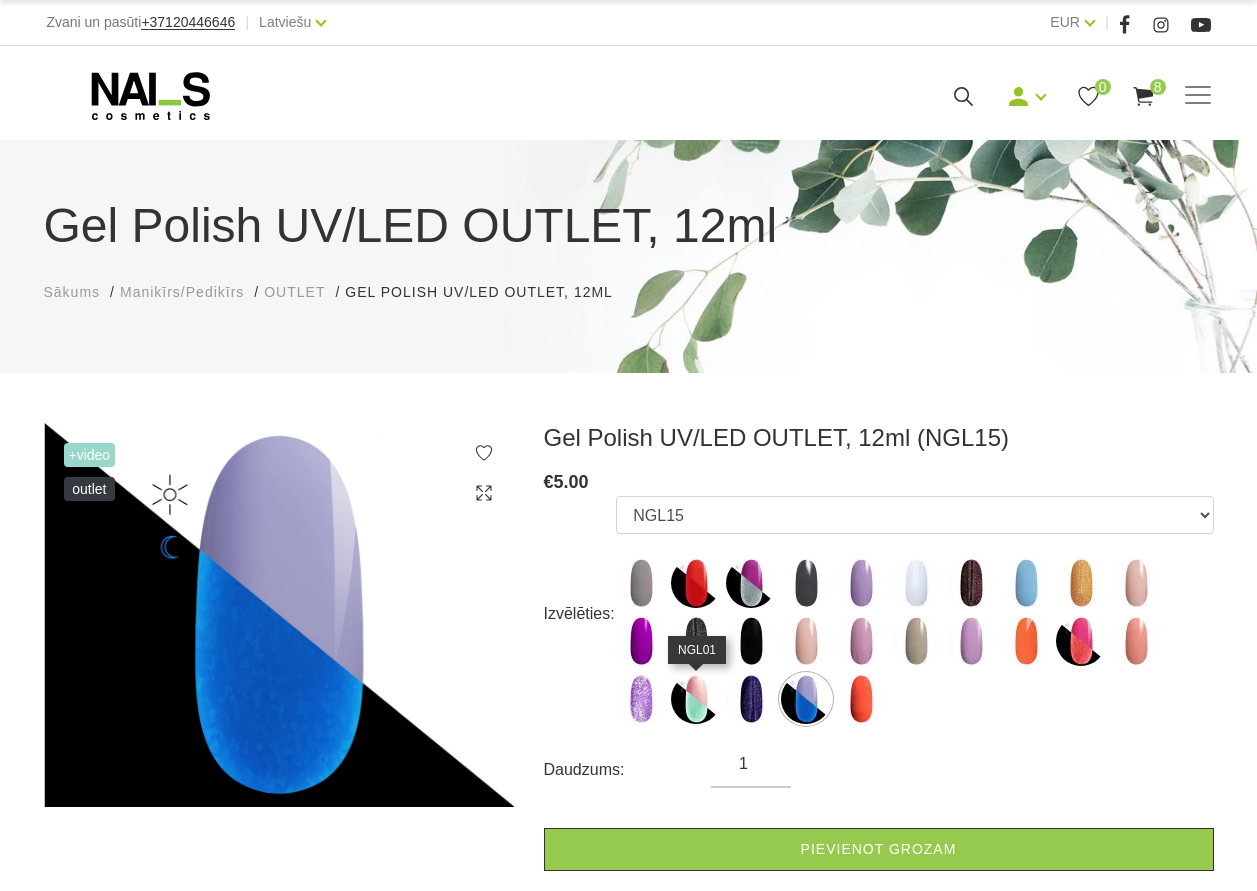 click at bounding box center (696, 699) 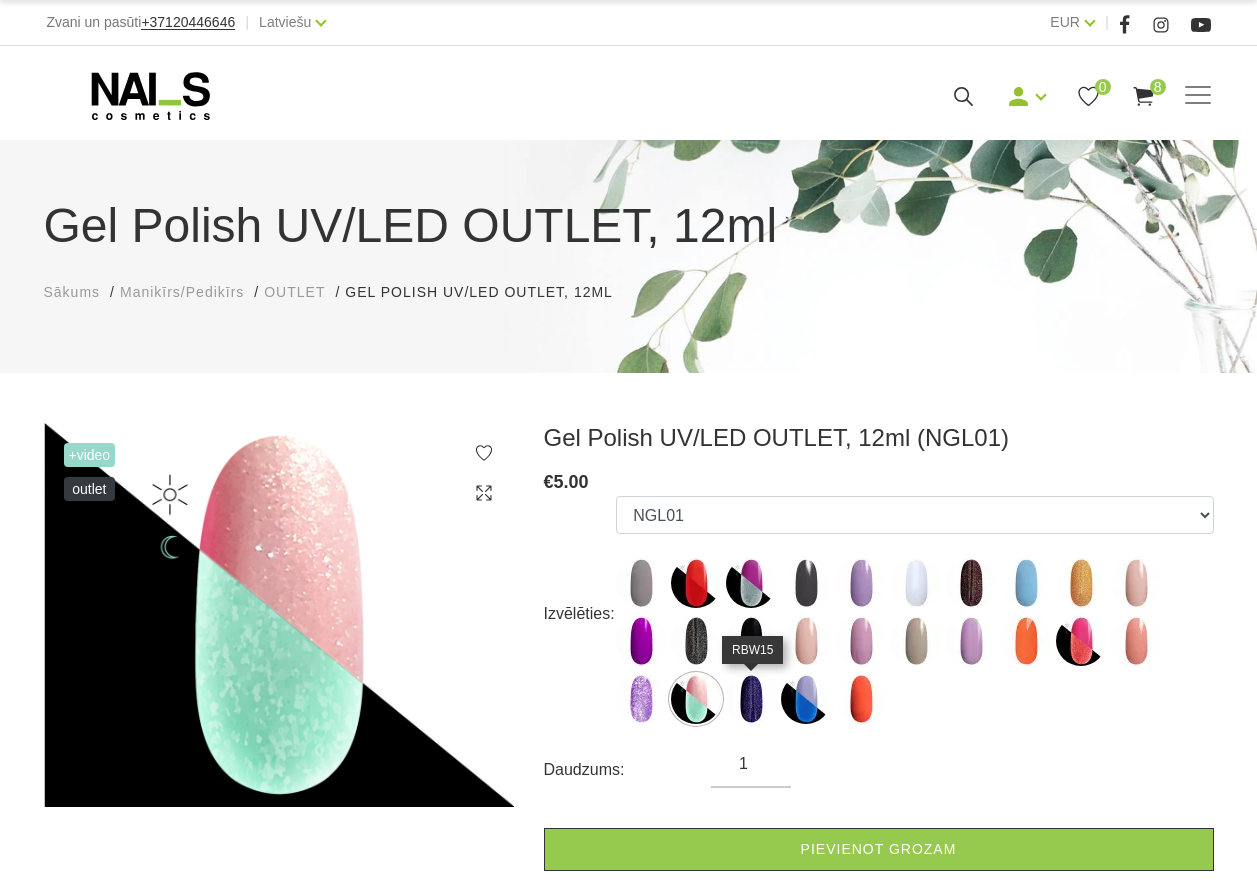 click at bounding box center [751, 699] 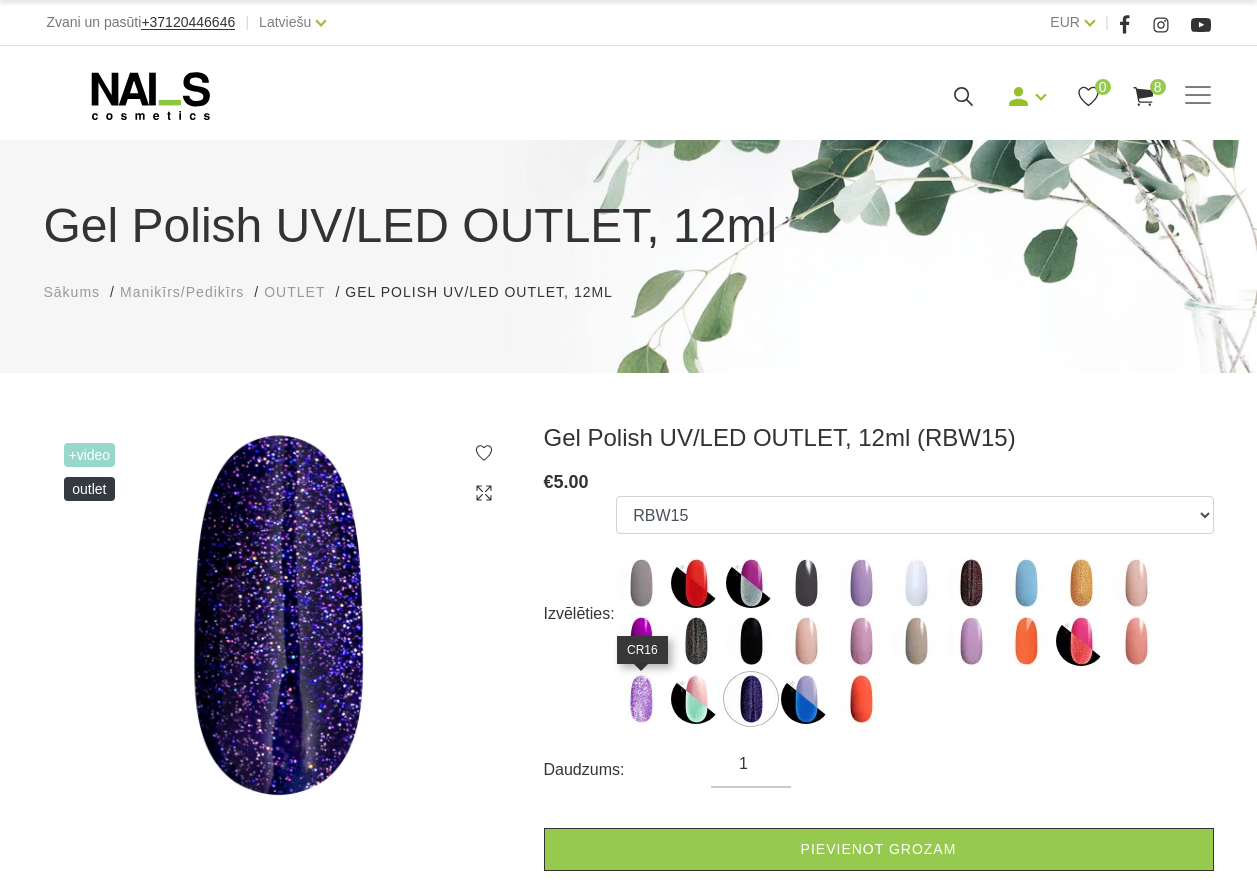 click at bounding box center (641, 699) 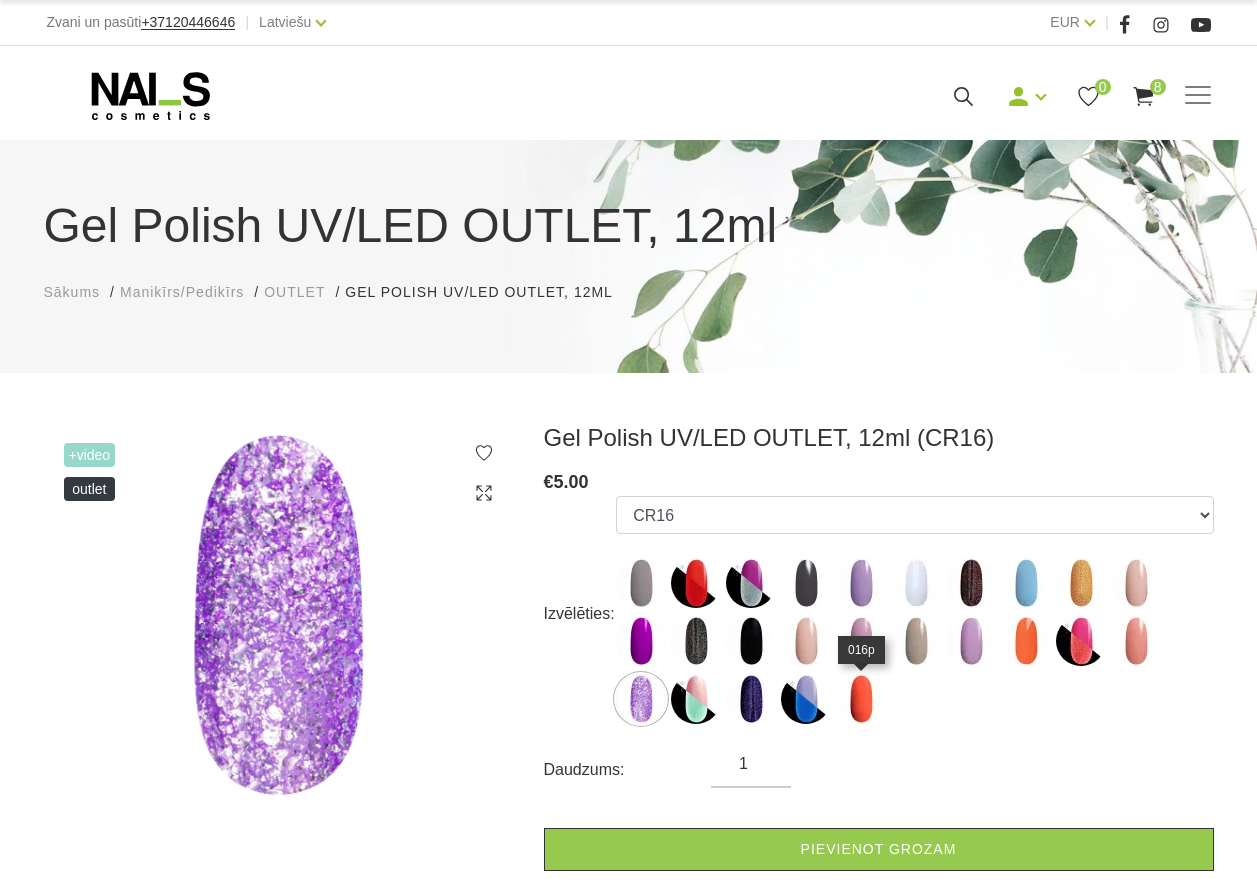 click at bounding box center [861, 699] 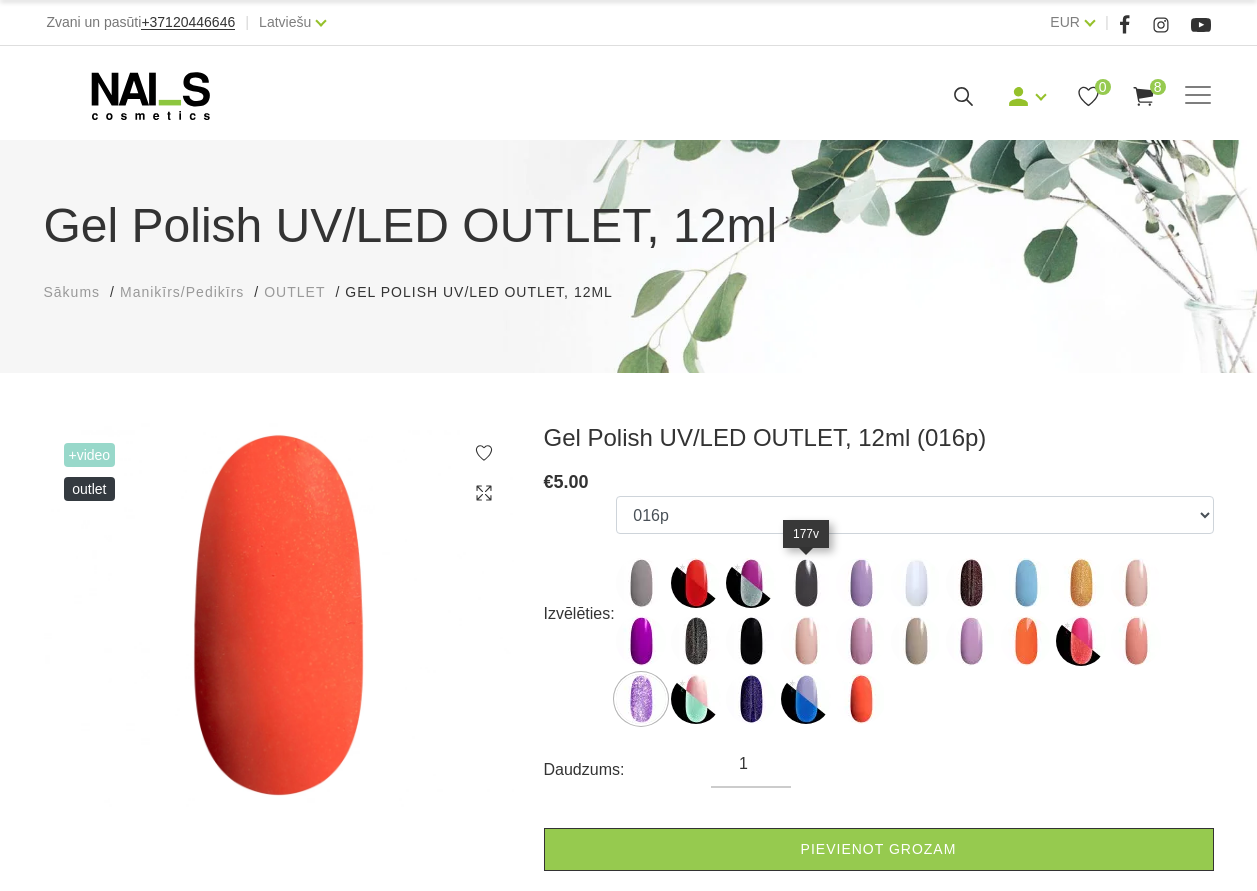 click at bounding box center [806, 583] 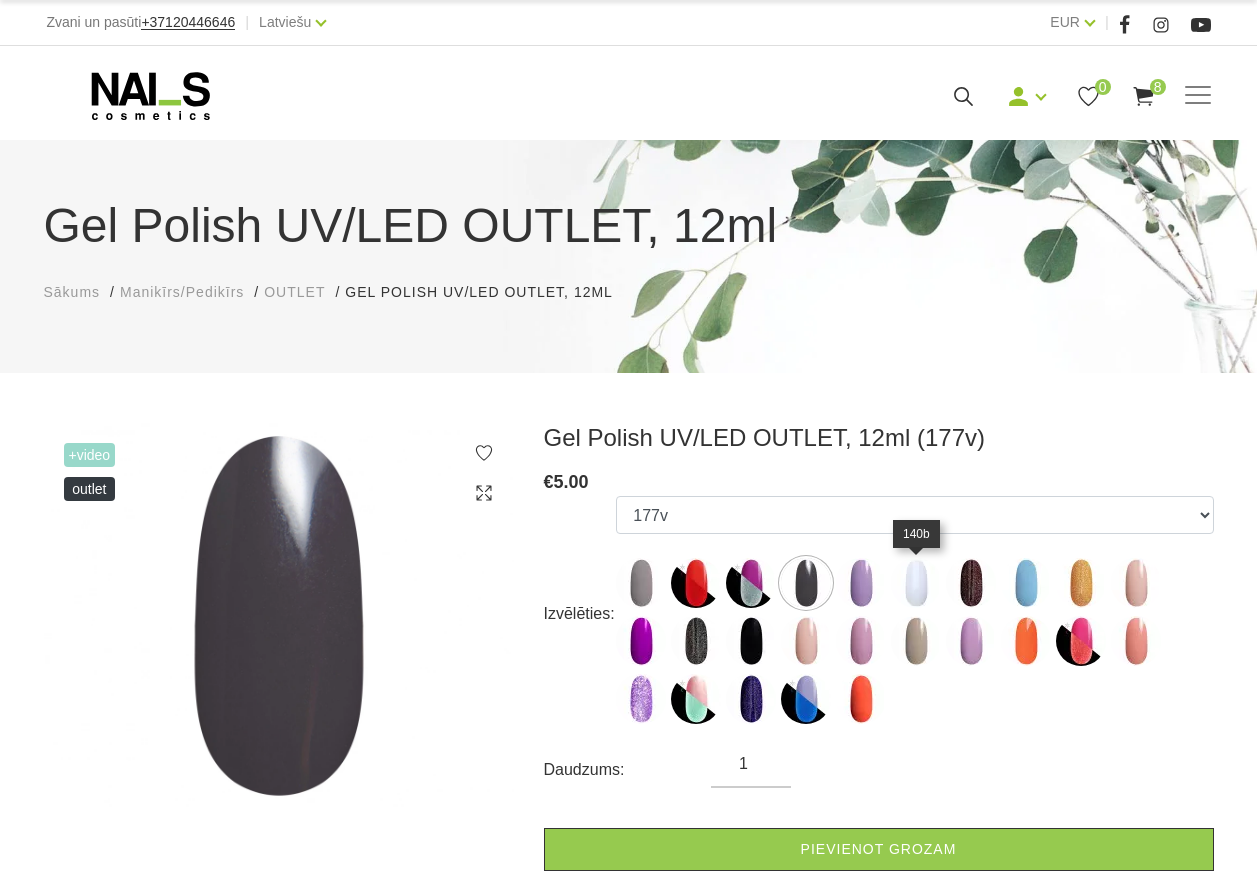 click at bounding box center [916, 583] 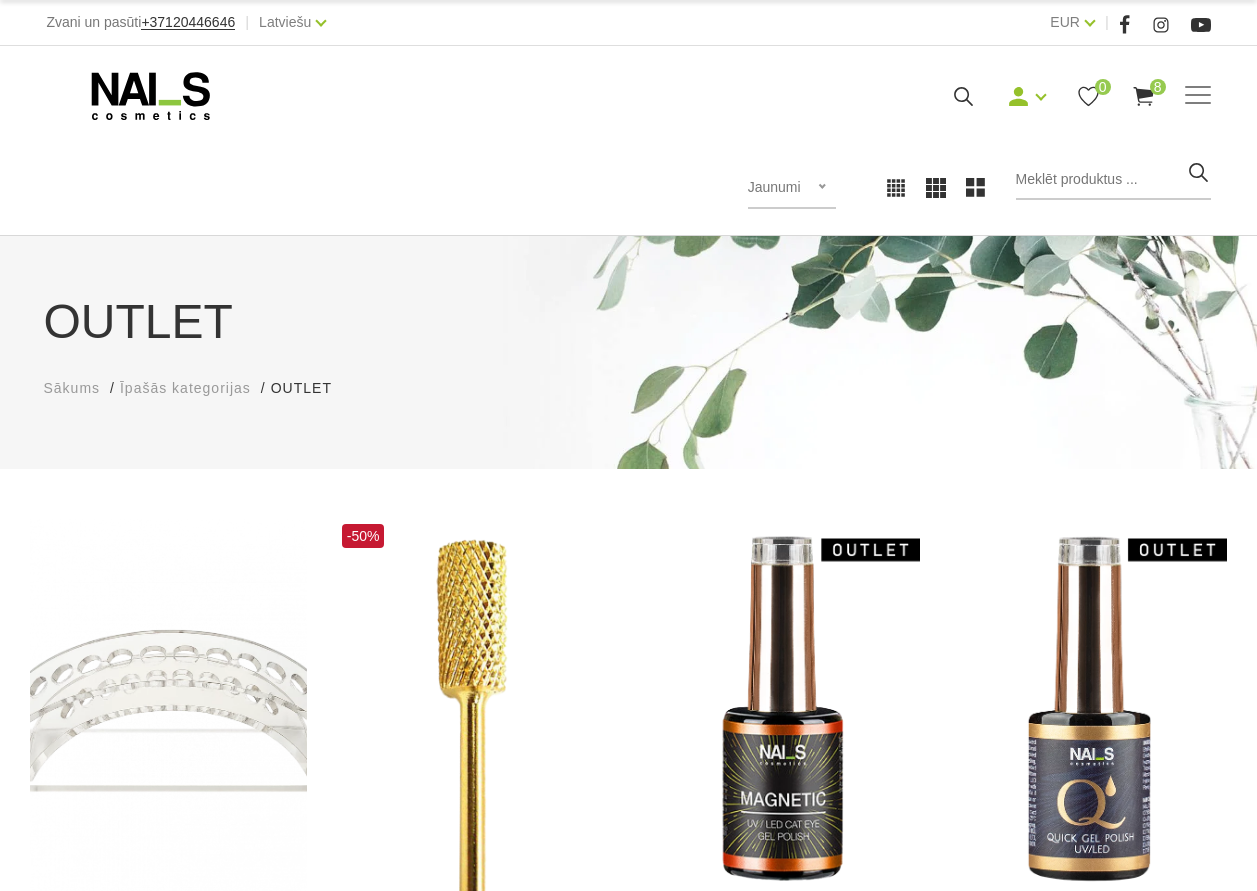 scroll, scrollTop: 0, scrollLeft: 0, axis: both 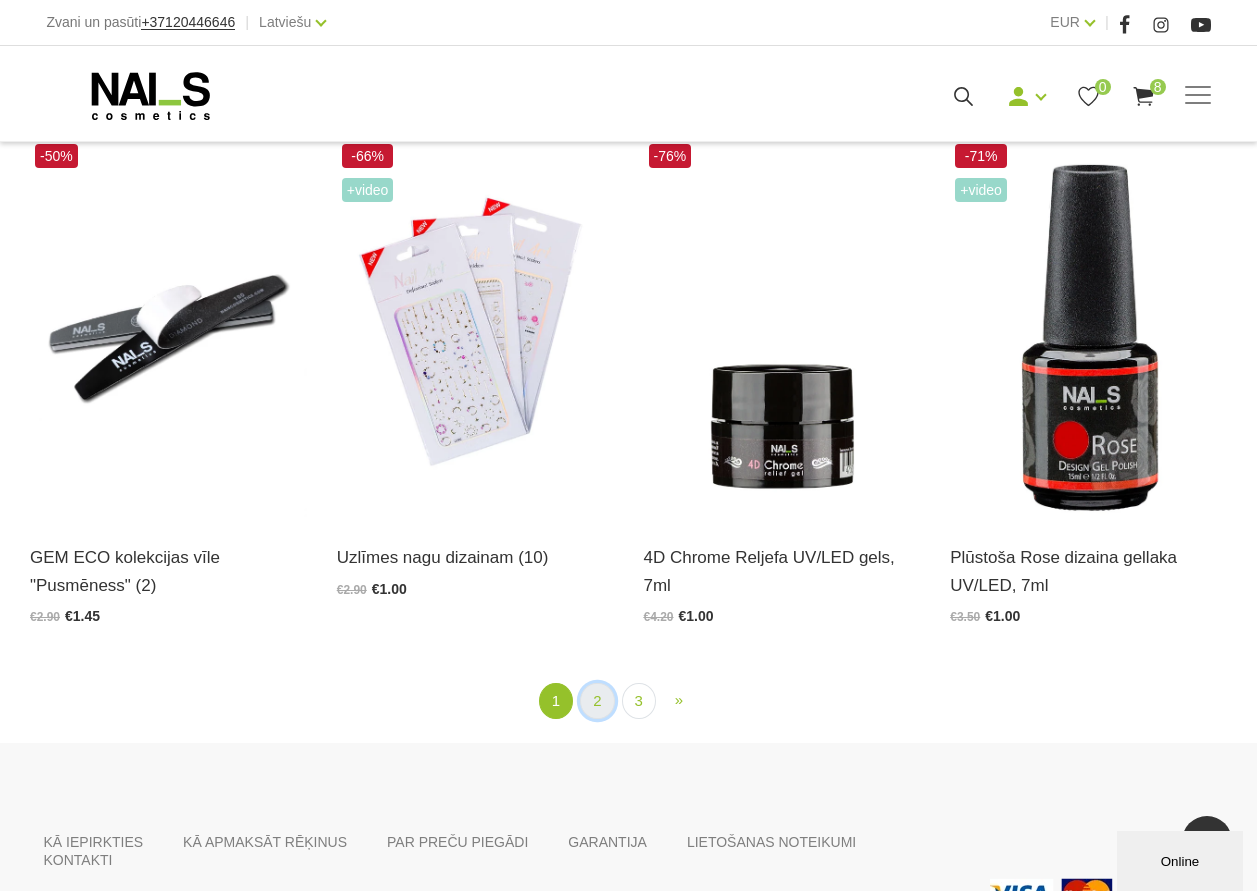 click on "2" at bounding box center [597, 701] 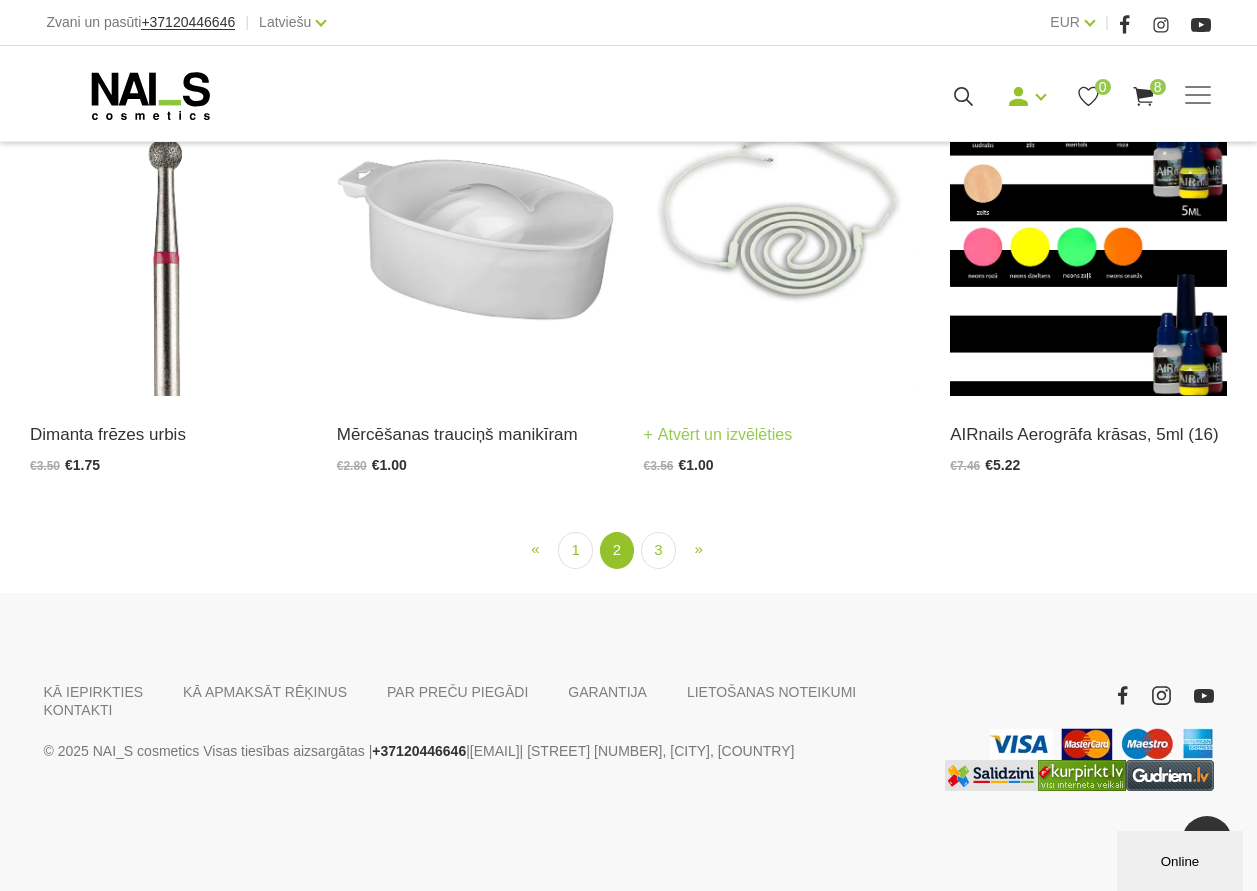 scroll, scrollTop: 3223, scrollLeft: 0, axis: vertical 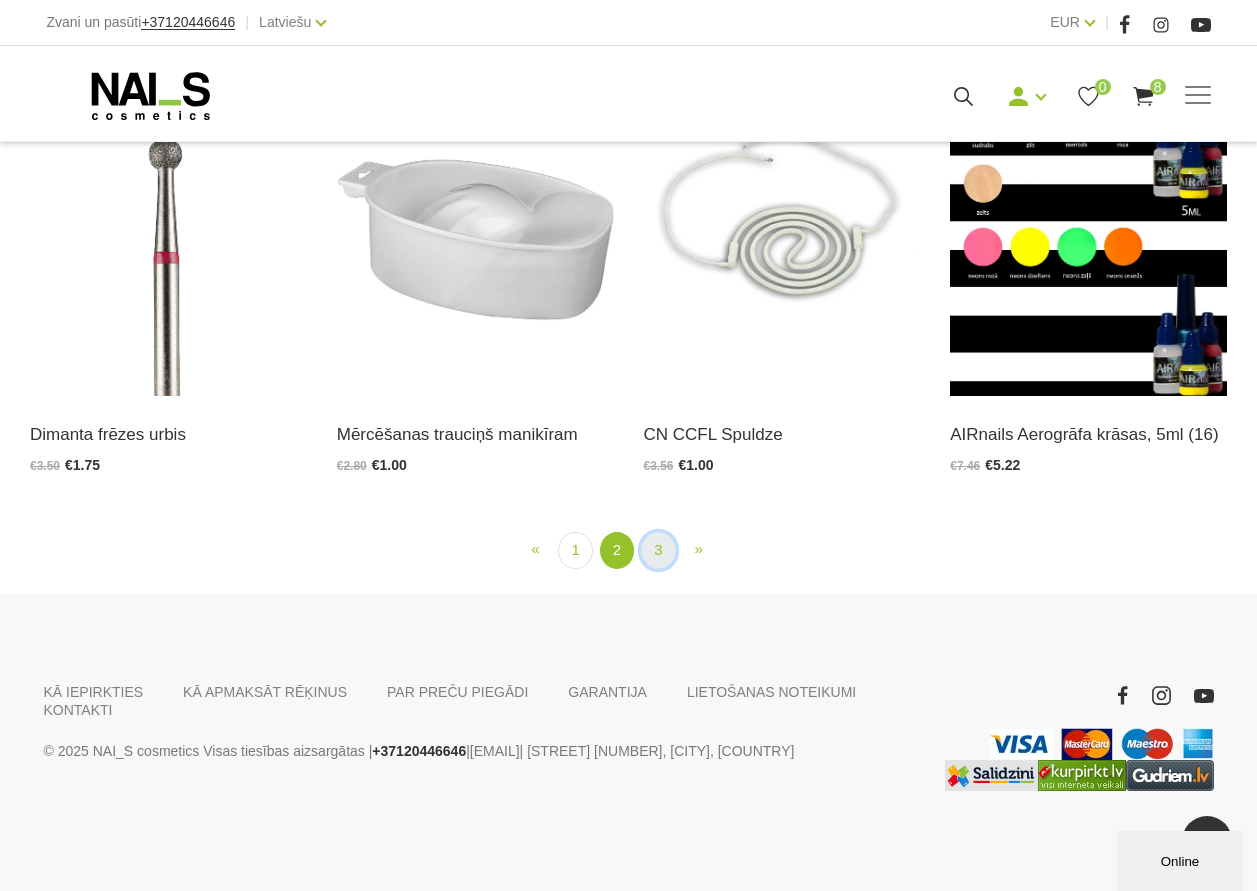click on "3" at bounding box center [658, 550] 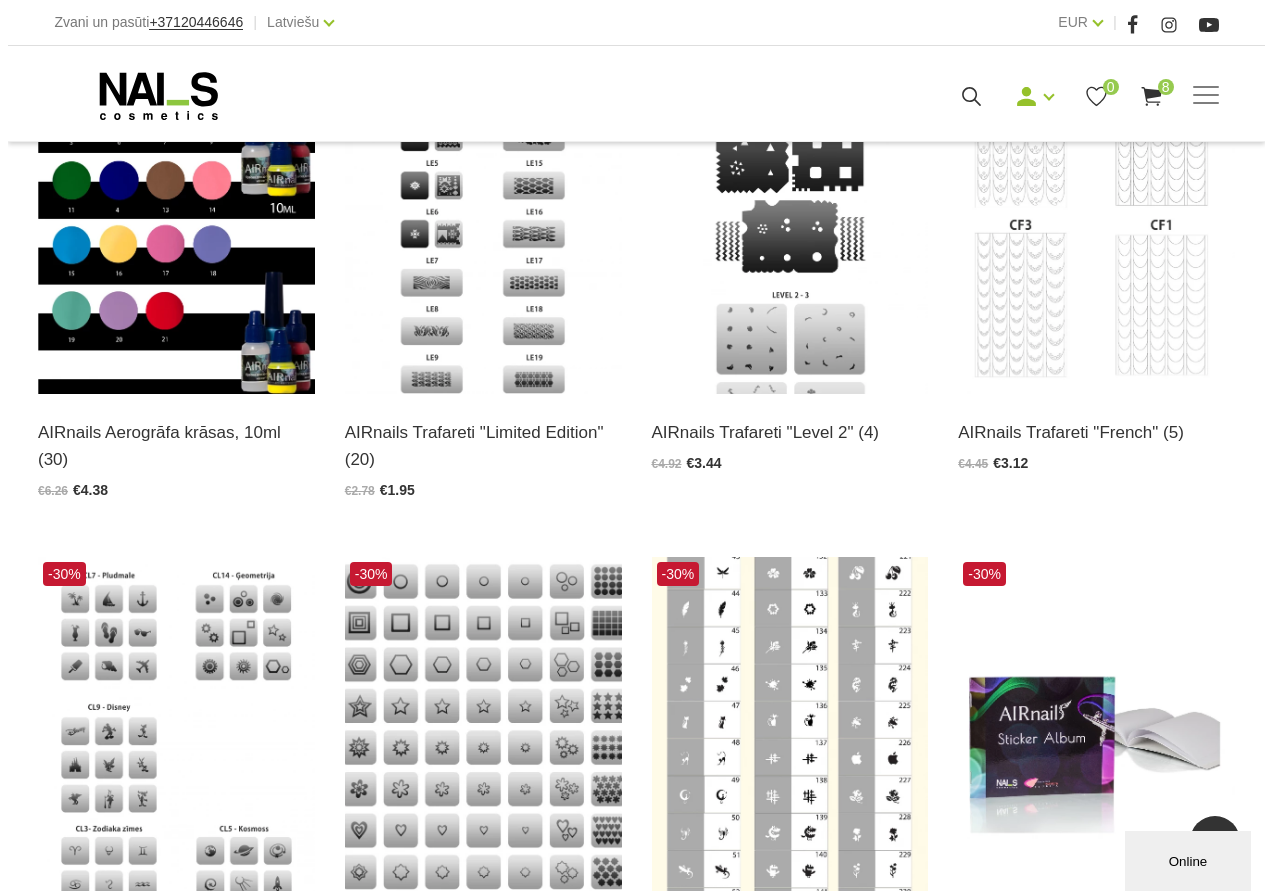 scroll, scrollTop: 500, scrollLeft: 0, axis: vertical 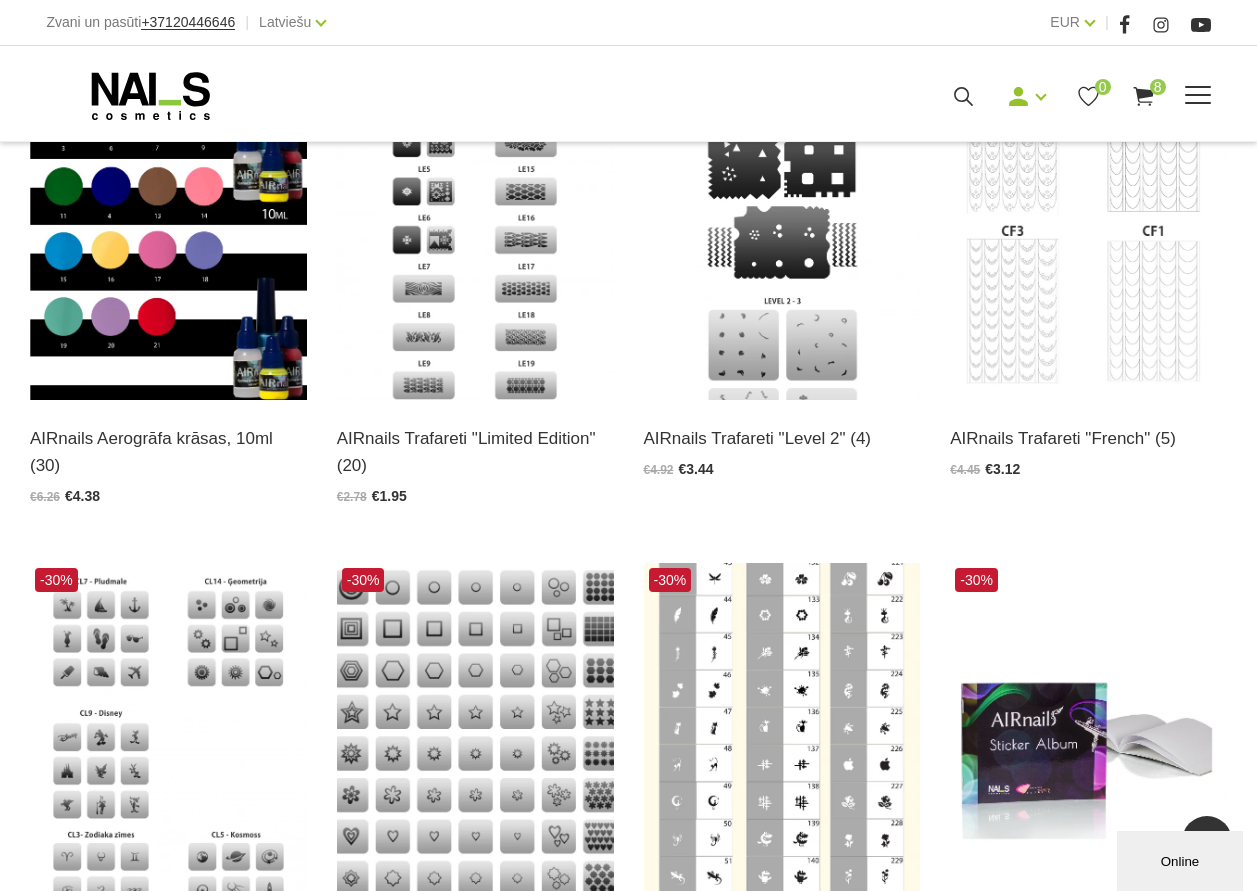 click 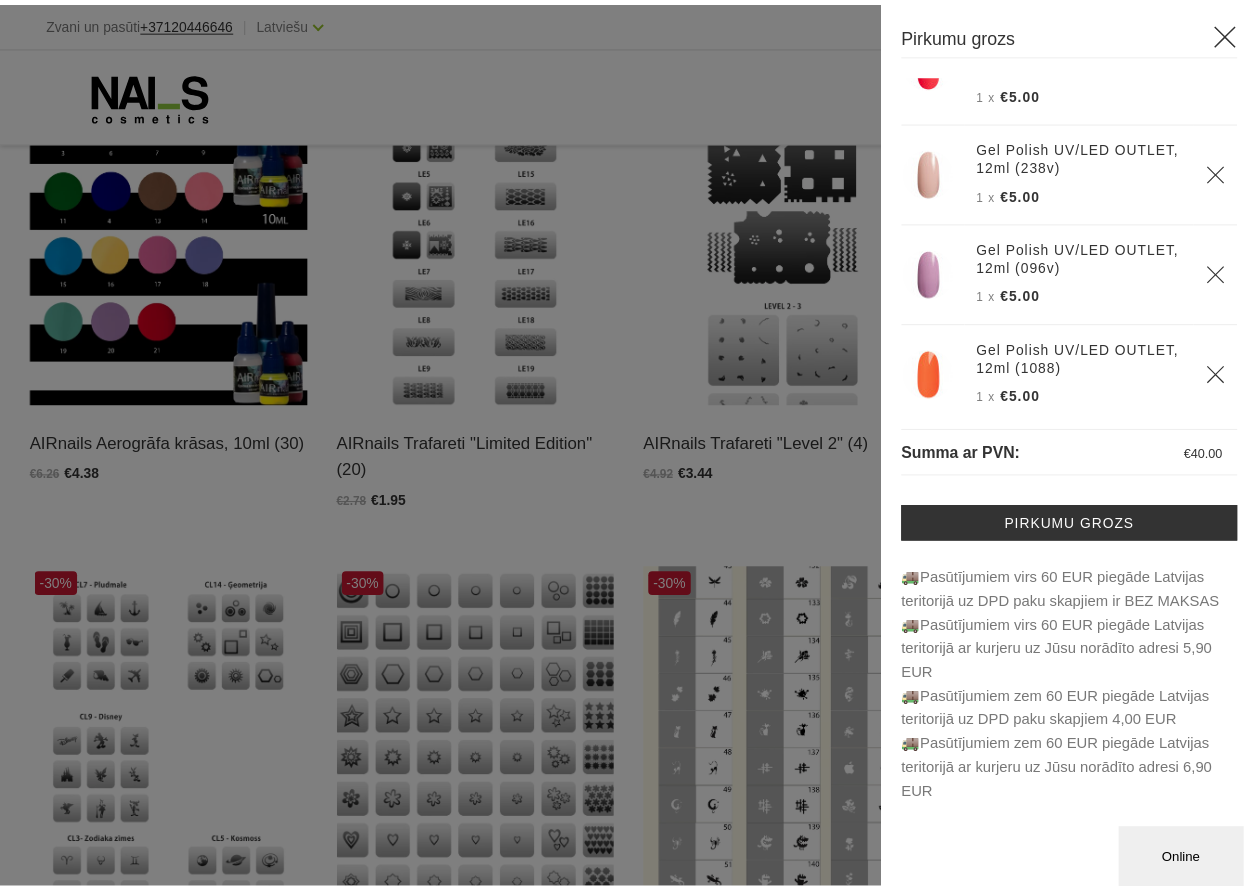 scroll, scrollTop: 0, scrollLeft: 0, axis: both 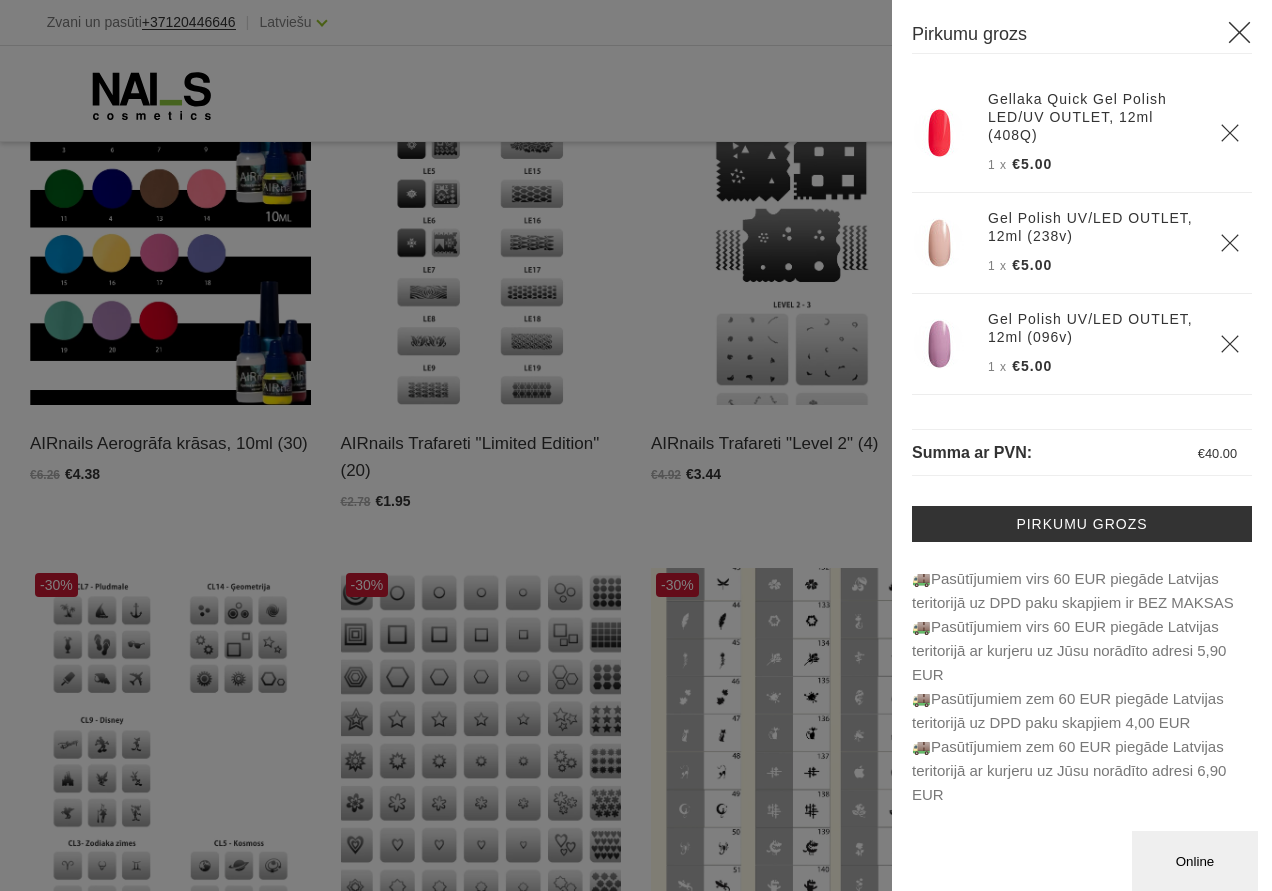 click 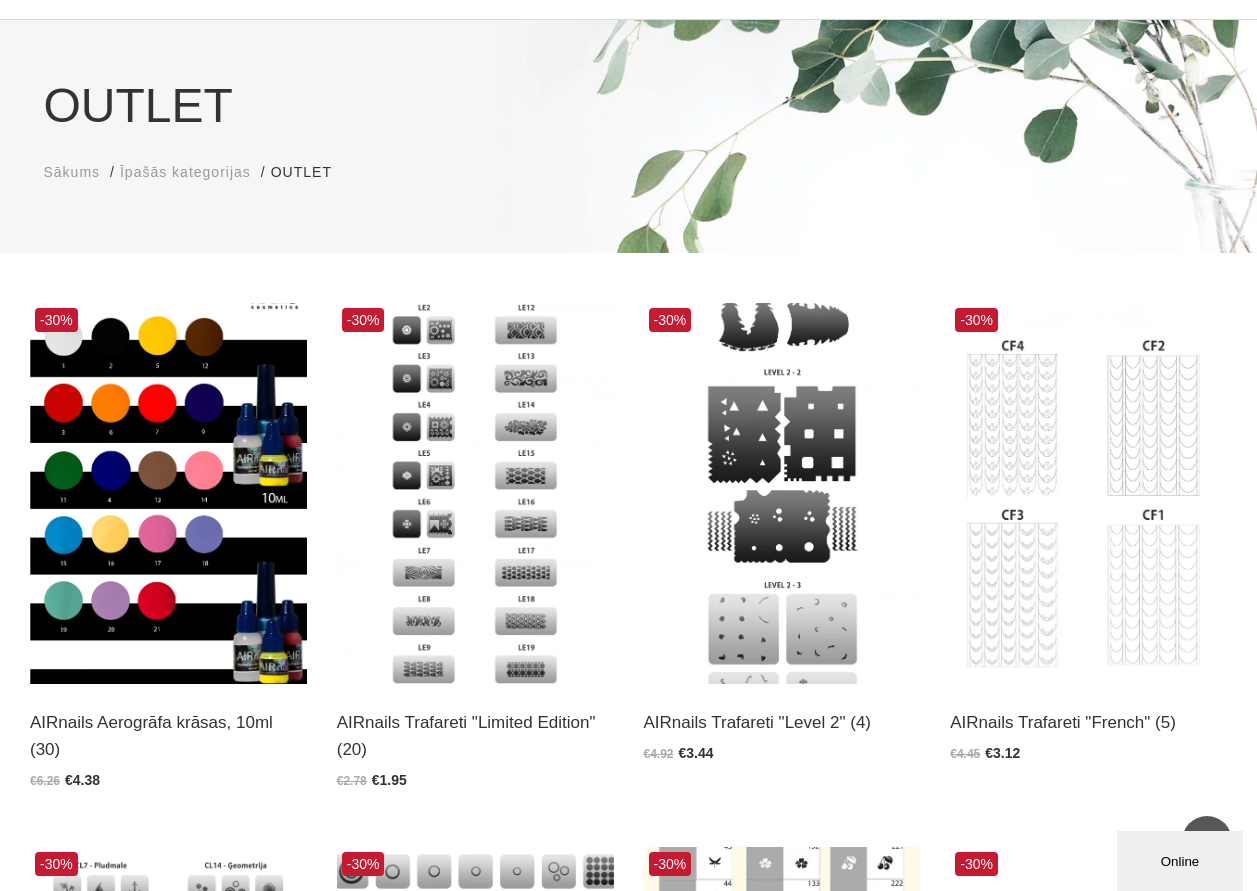 scroll, scrollTop: 0, scrollLeft: 0, axis: both 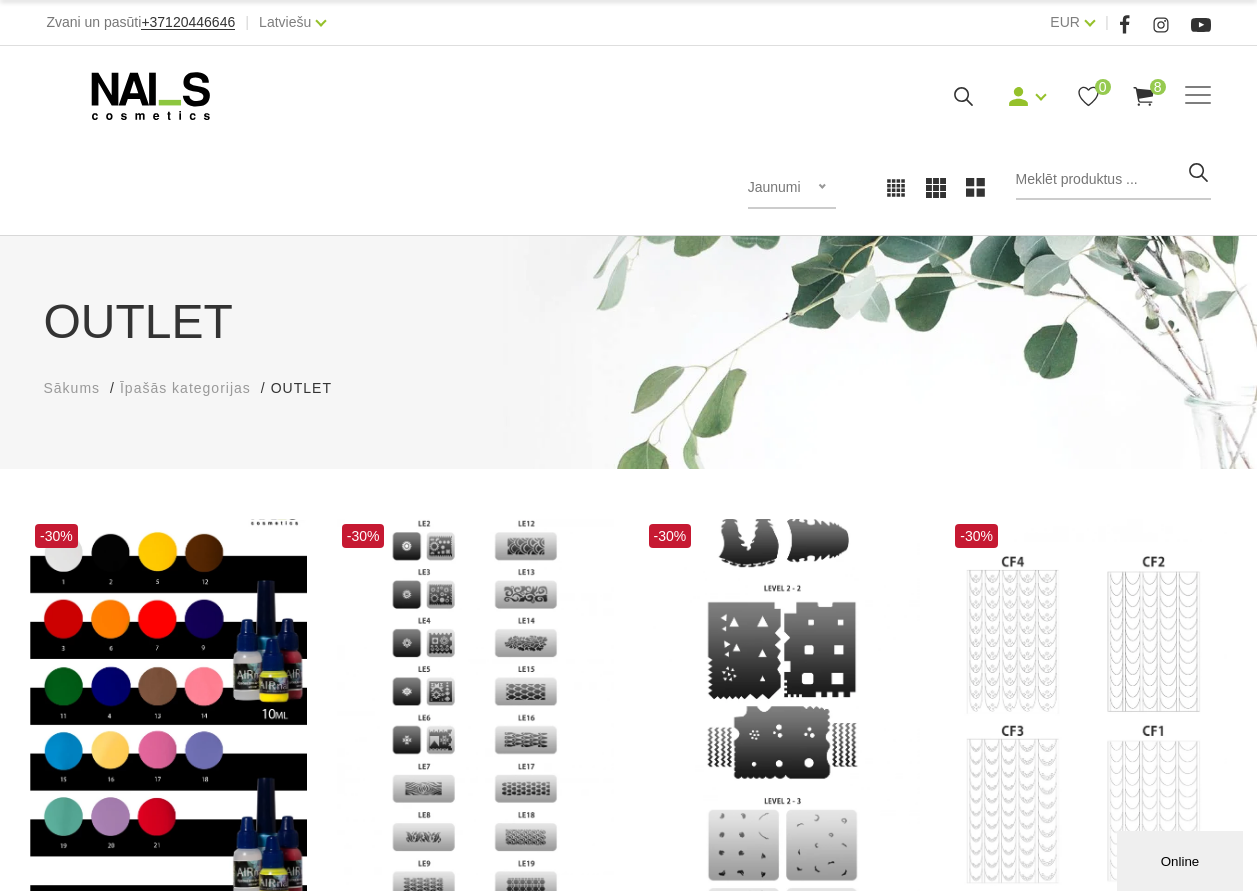 click on "OUTLET
OUTLET" at bounding box center [311, 388] 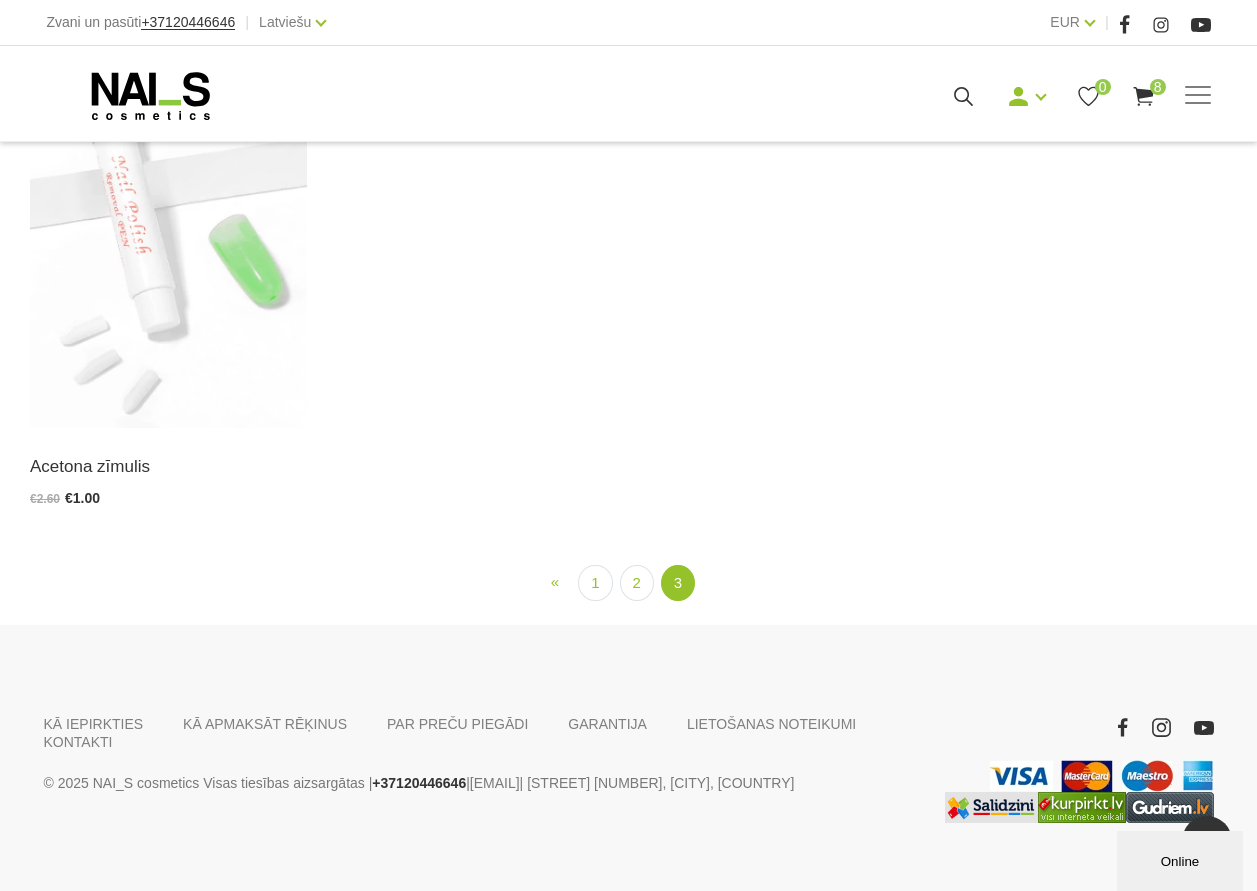 scroll, scrollTop: 1591, scrollLeft: 0, axis: vertical 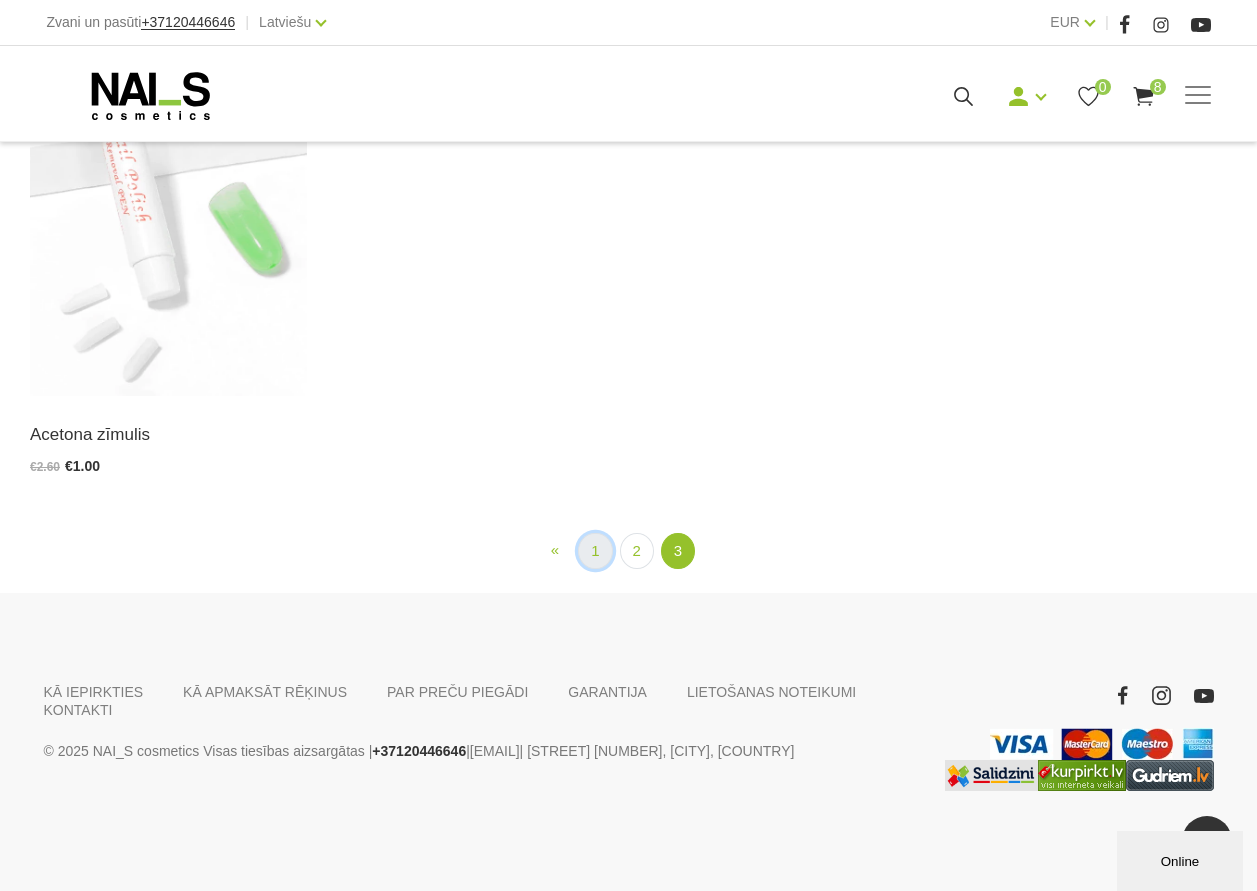 click on "1" at bounding box center [595, 551] 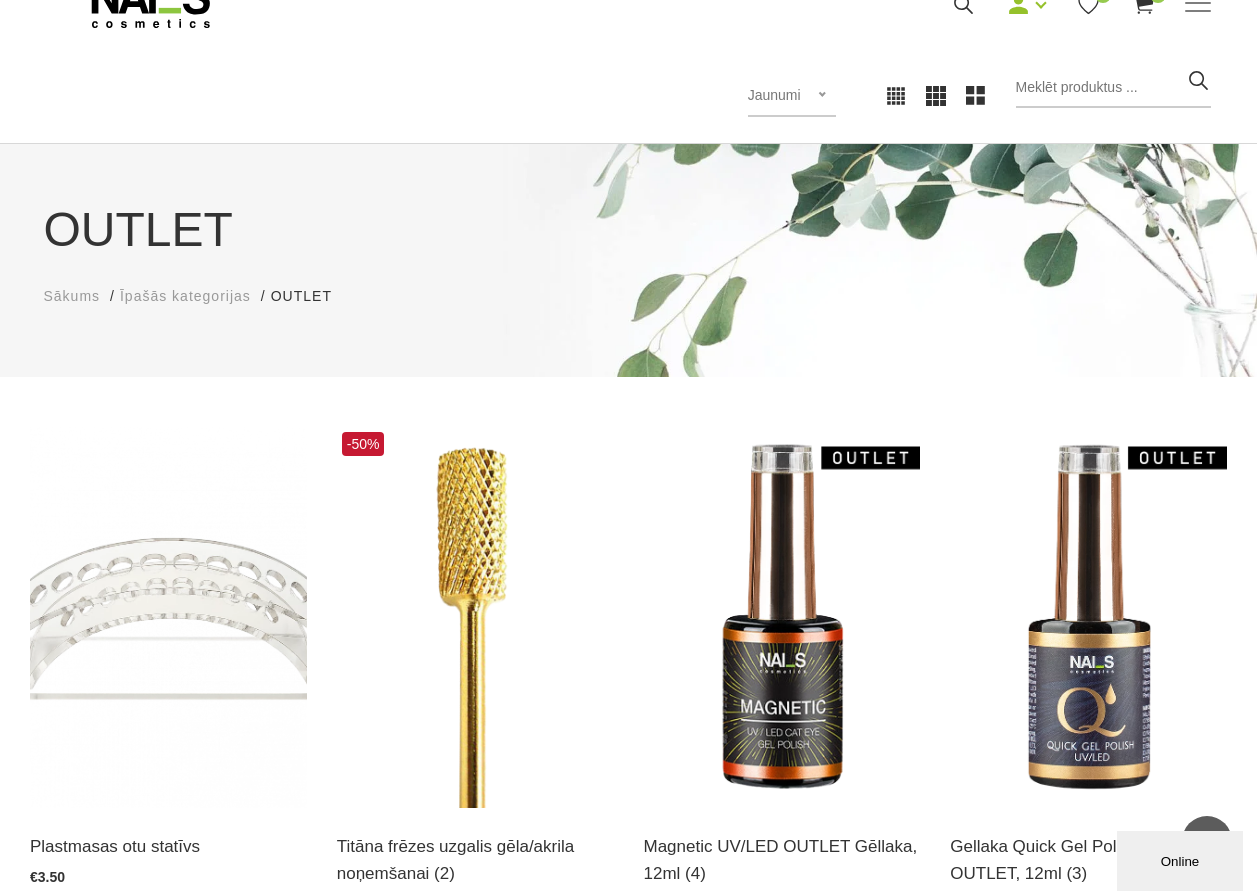 scroll, scrollTop: 91, scrollLeft: 0, axis: vertical 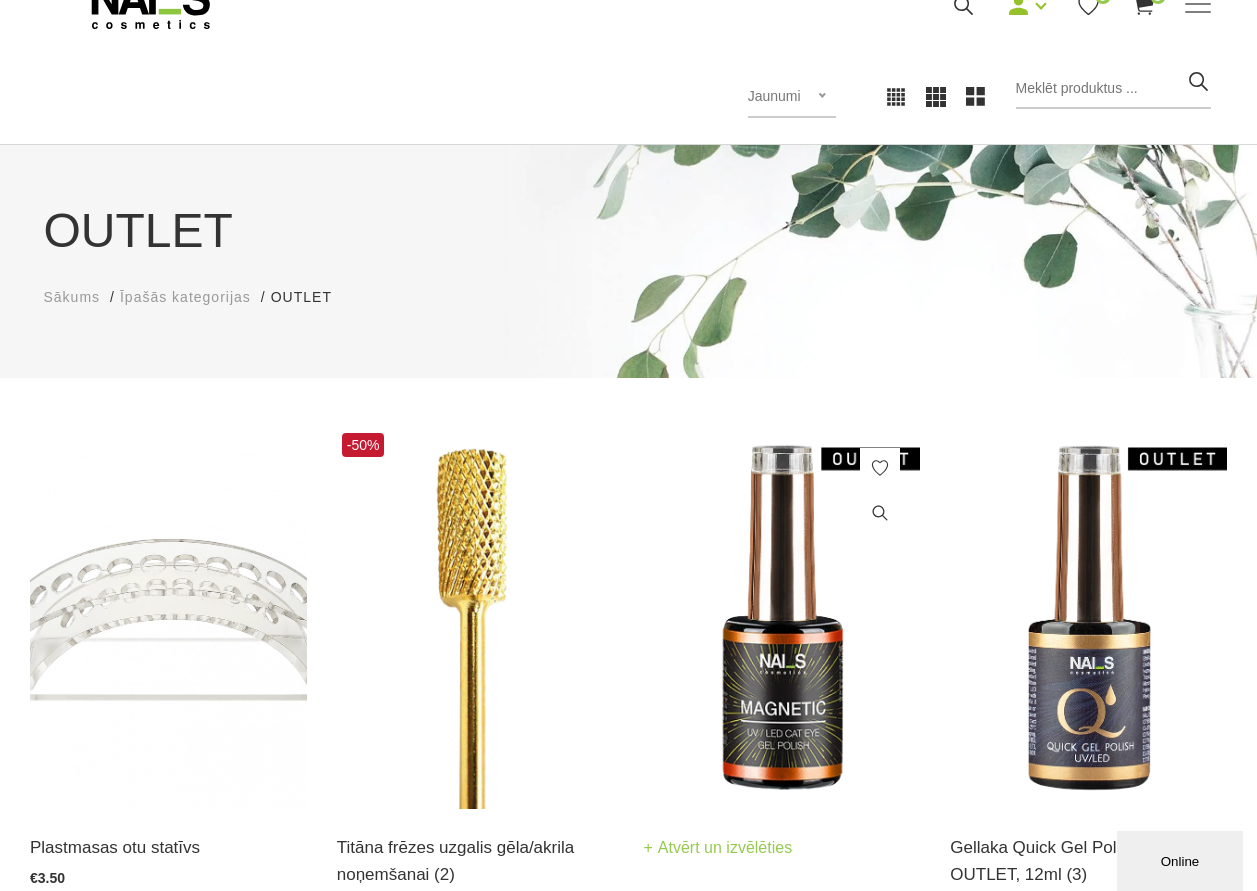 click at bounding box center [782, 618] 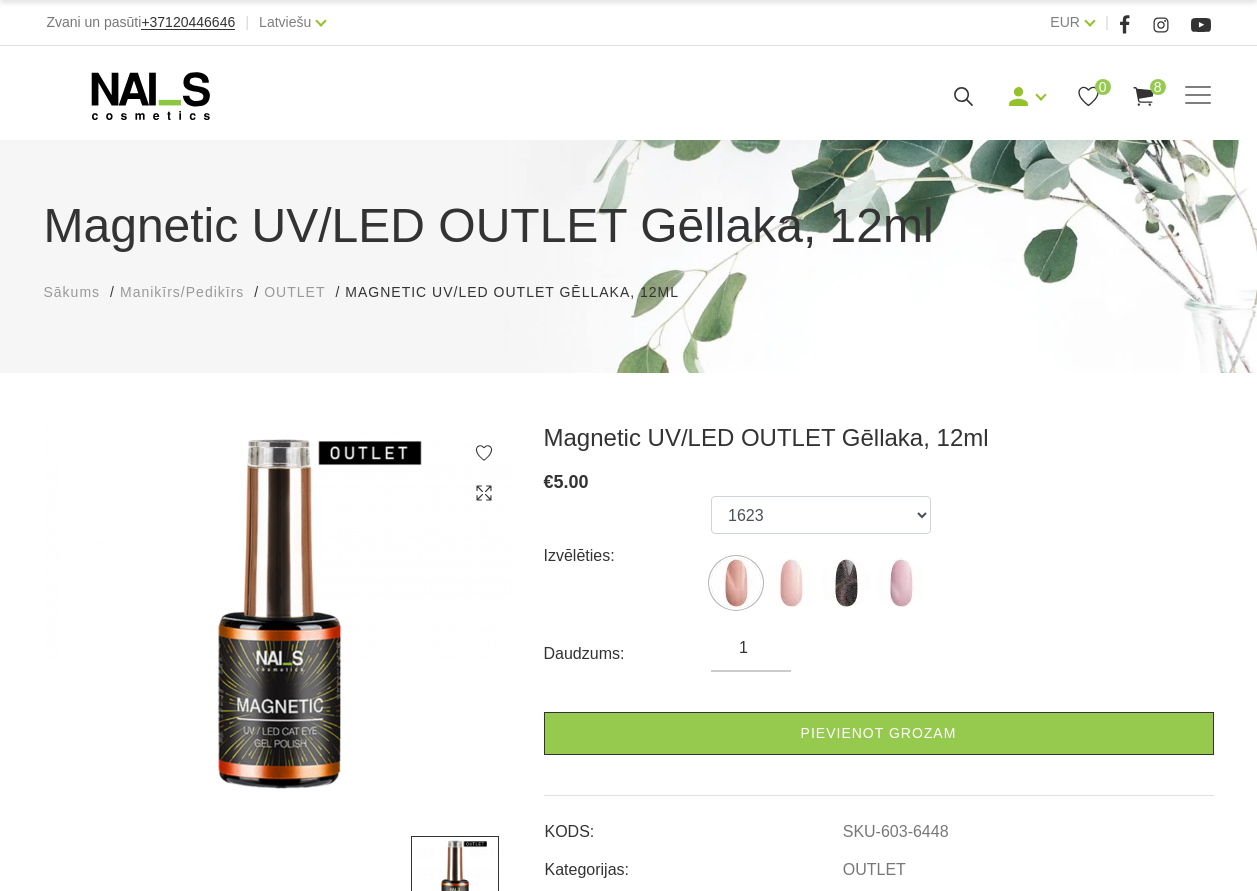 scroll, scrollTop: 0, scrollLeft: 0, axis: both 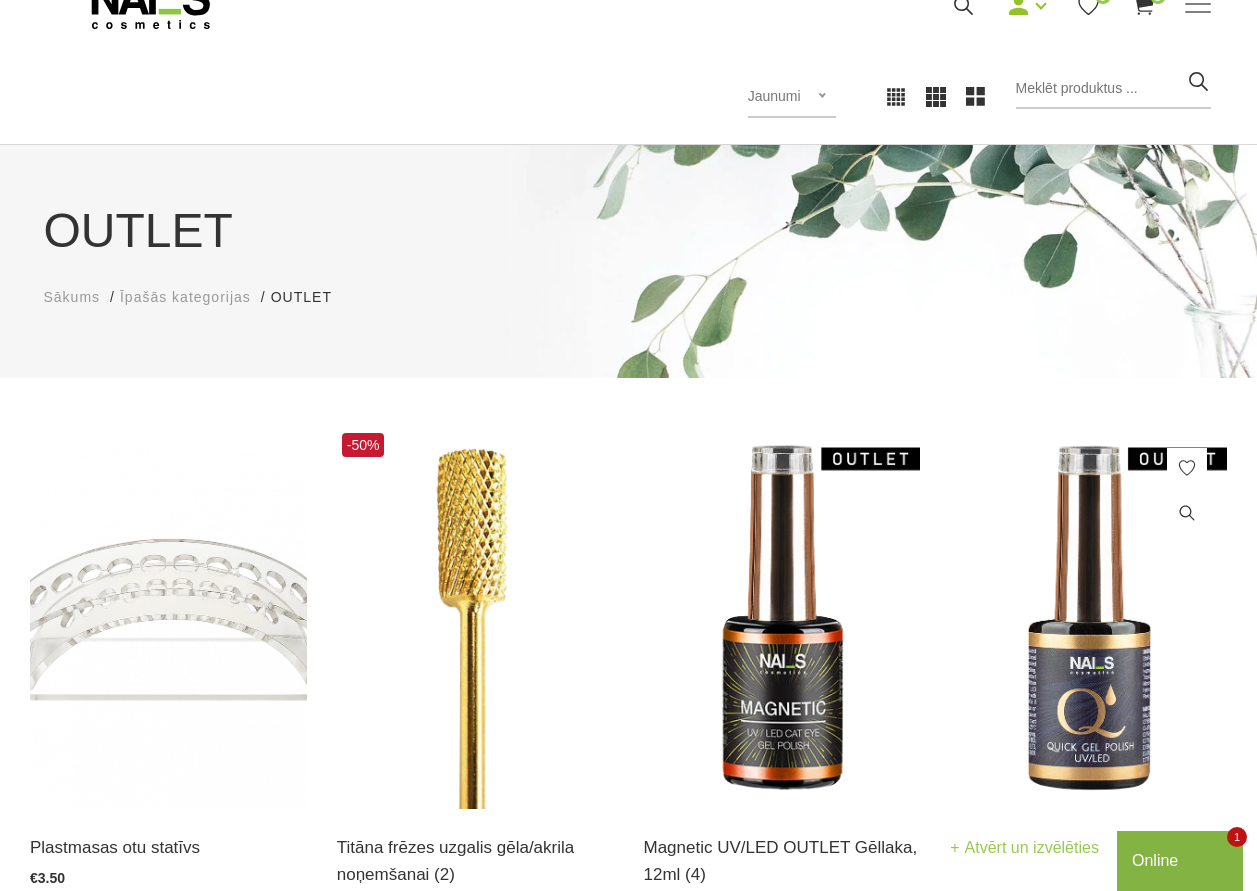 click at bounding box center (1088, 618) 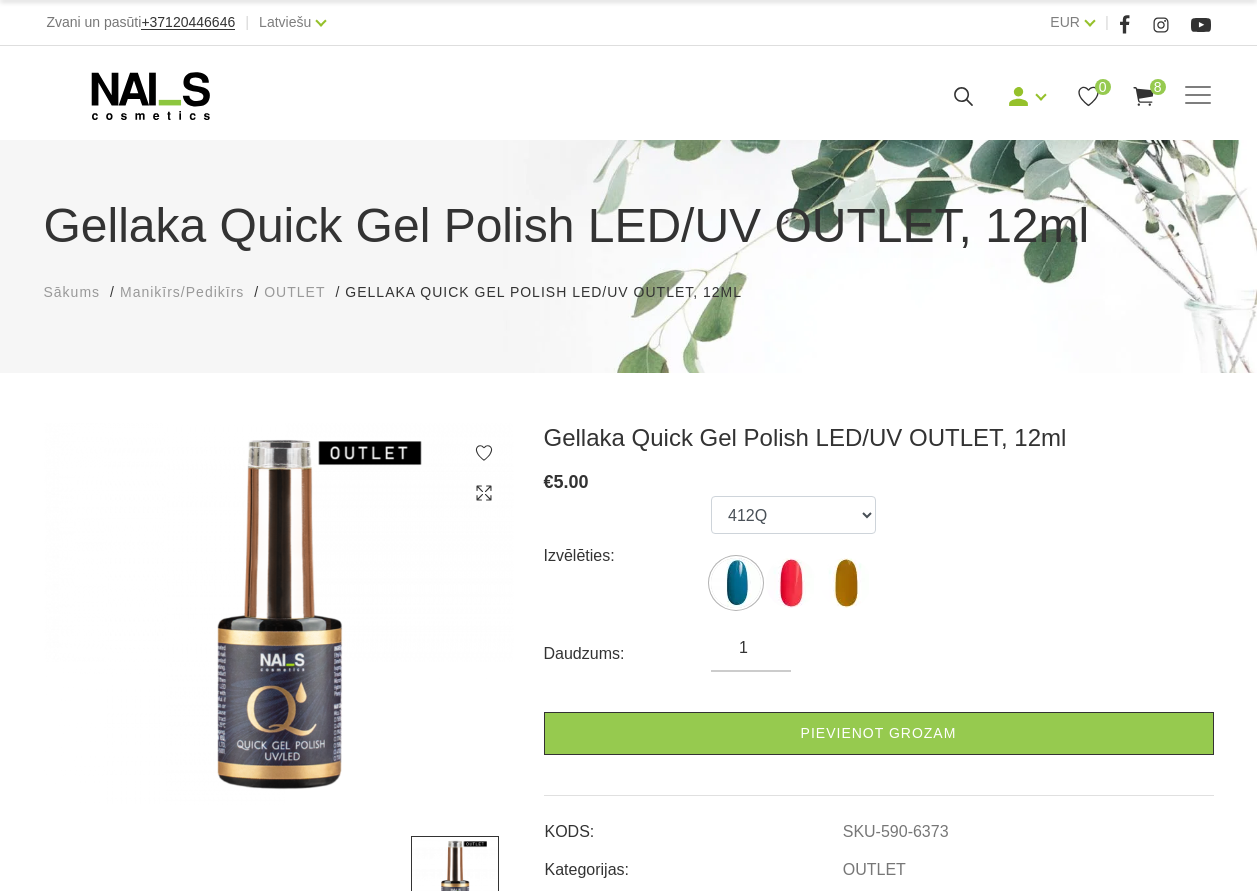 scroll, scrollTop: 0, scrollLeft: 0, axis: both 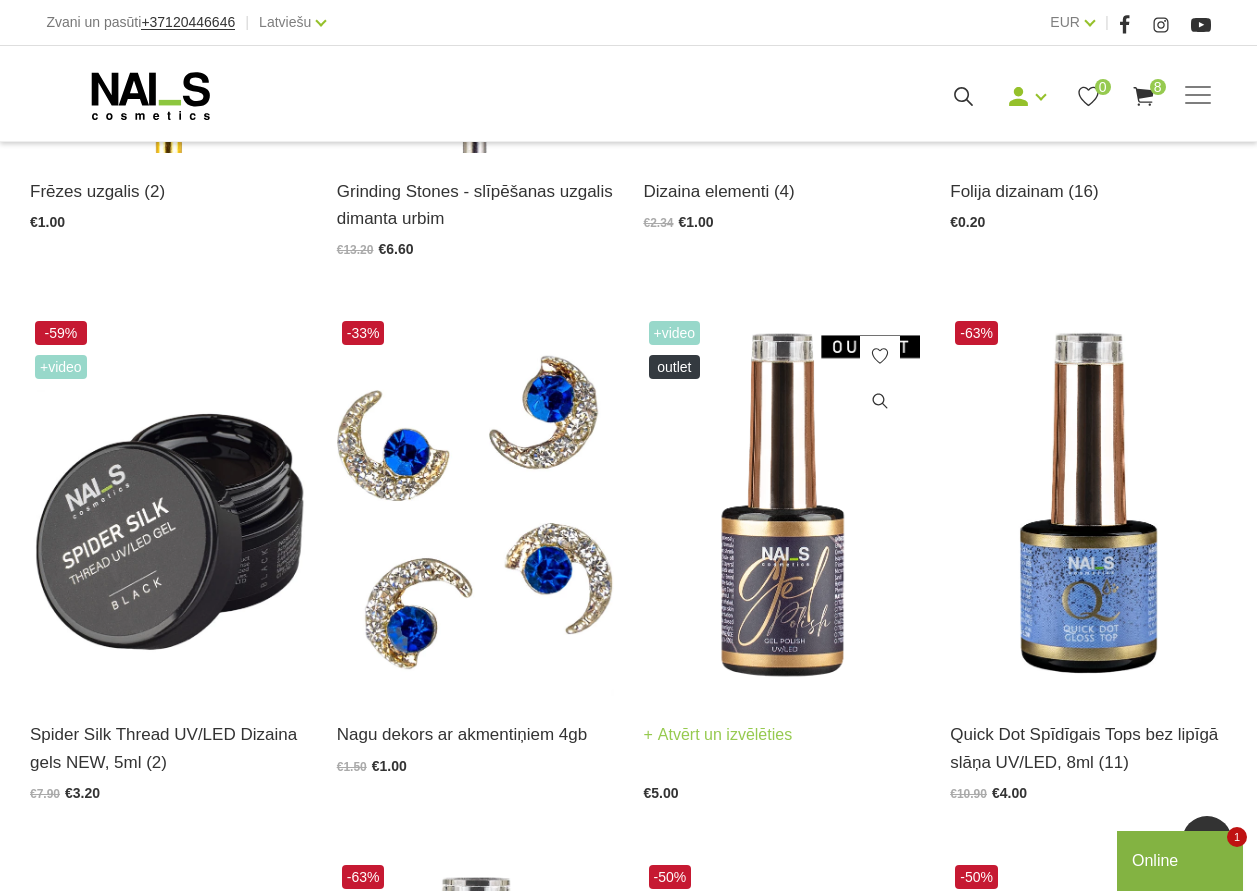 click at bounding box center [782, 506] 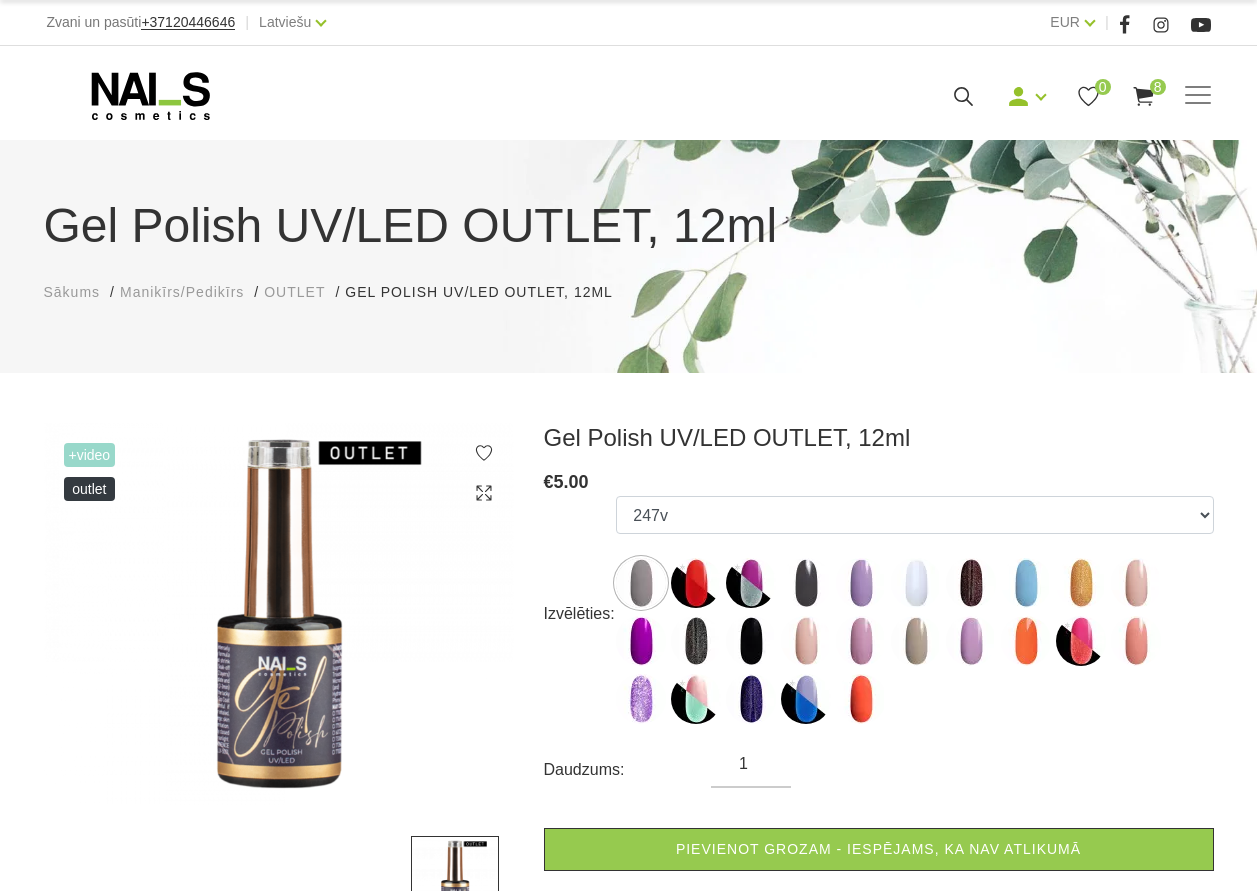 scroll, scrollTop: 0, scrollLeft: 0, axis: both 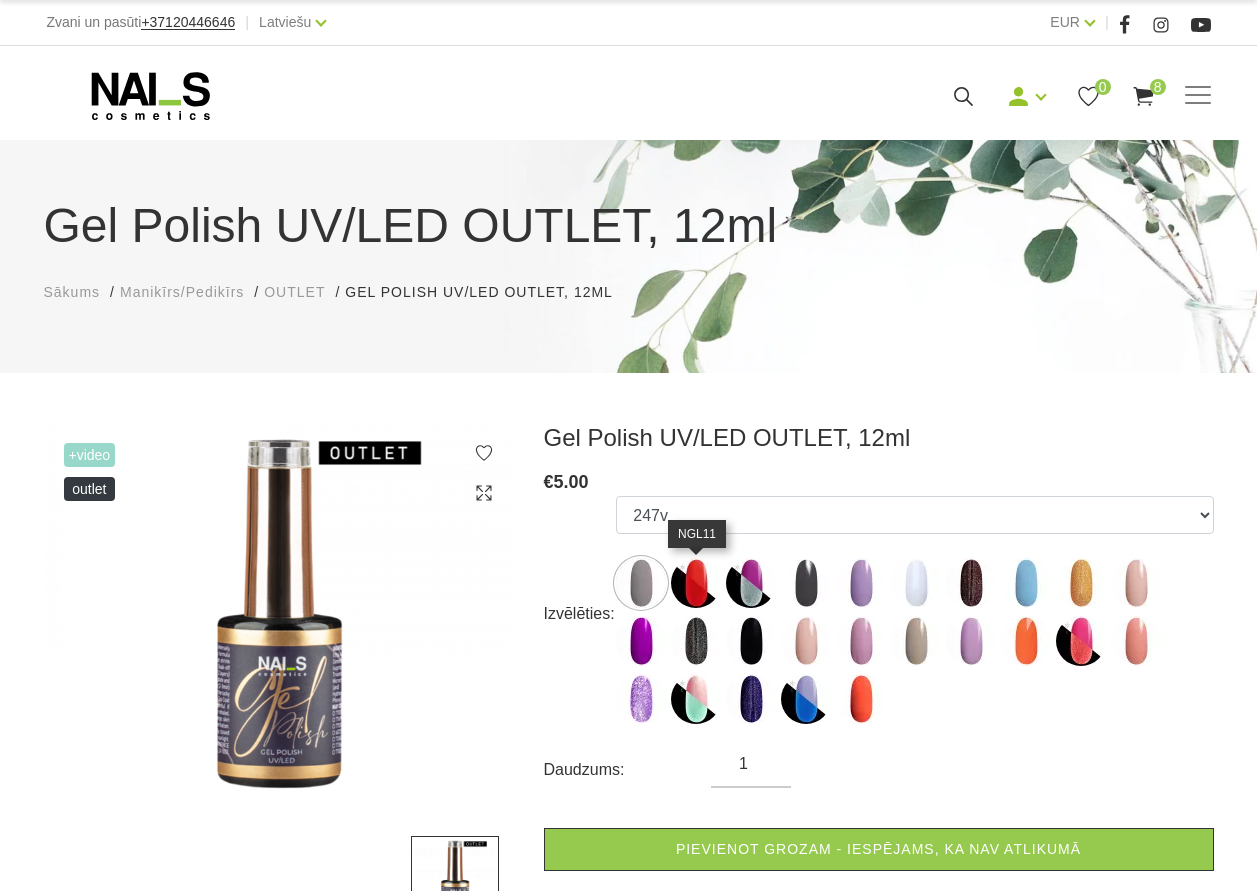 click at bounding box center [696, 583] 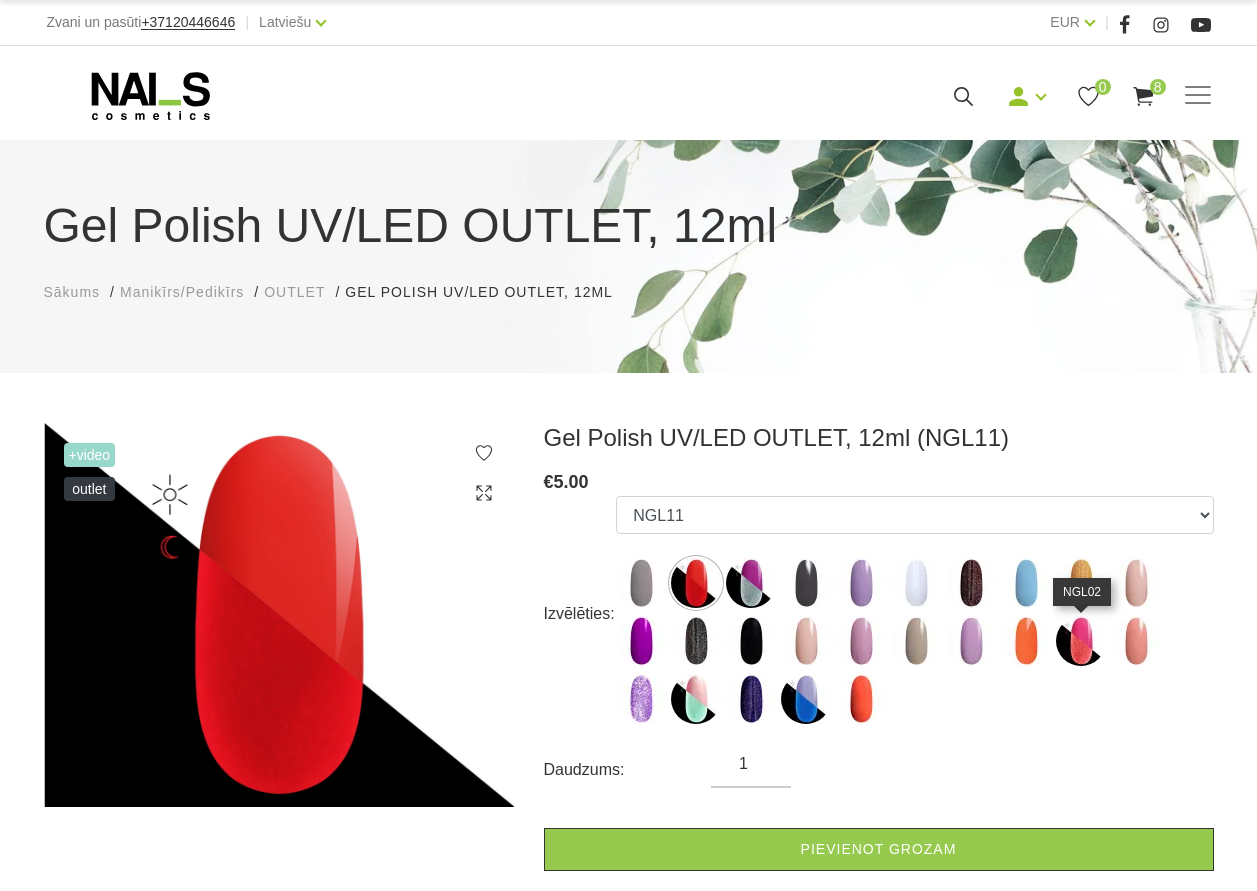 click at bounding box center (1081, 641) 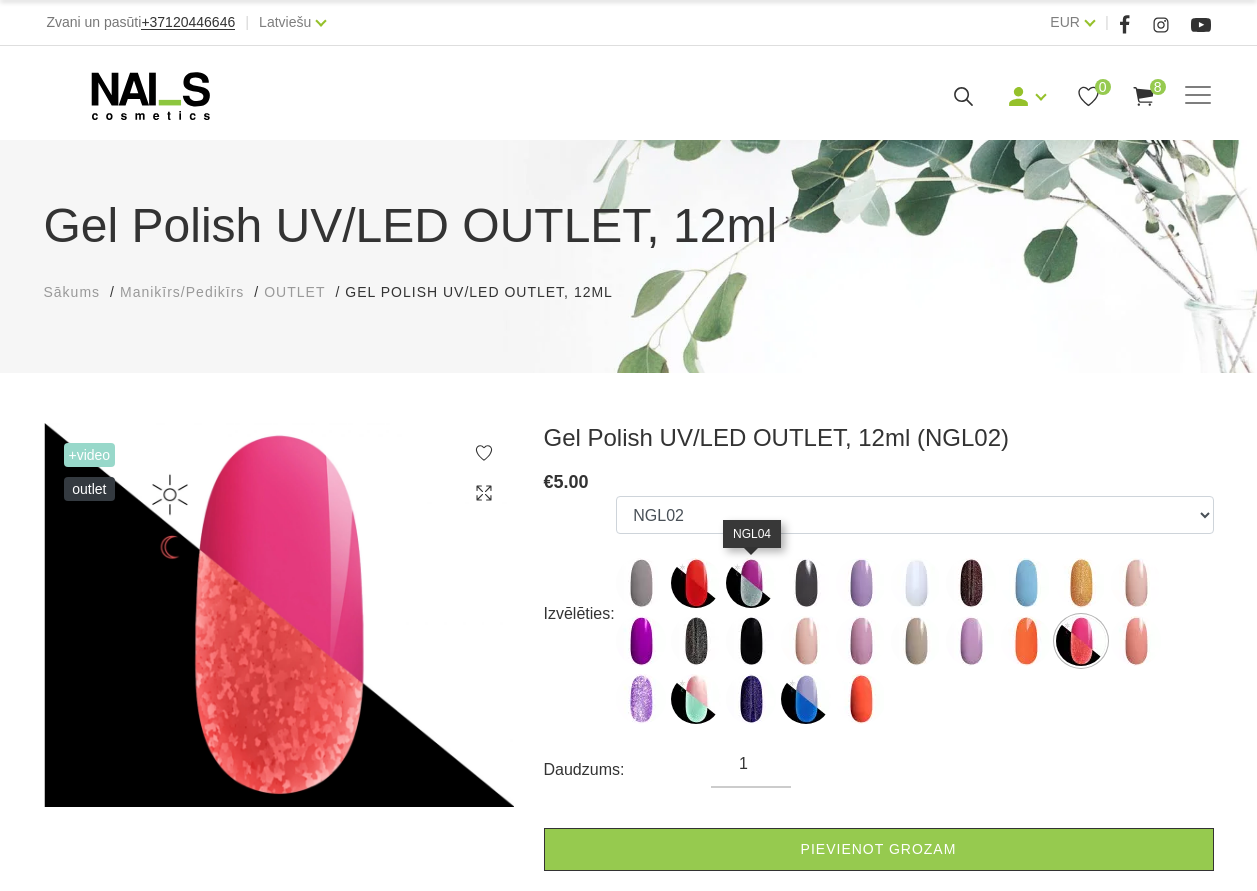 click at bounding box center (751, 583) 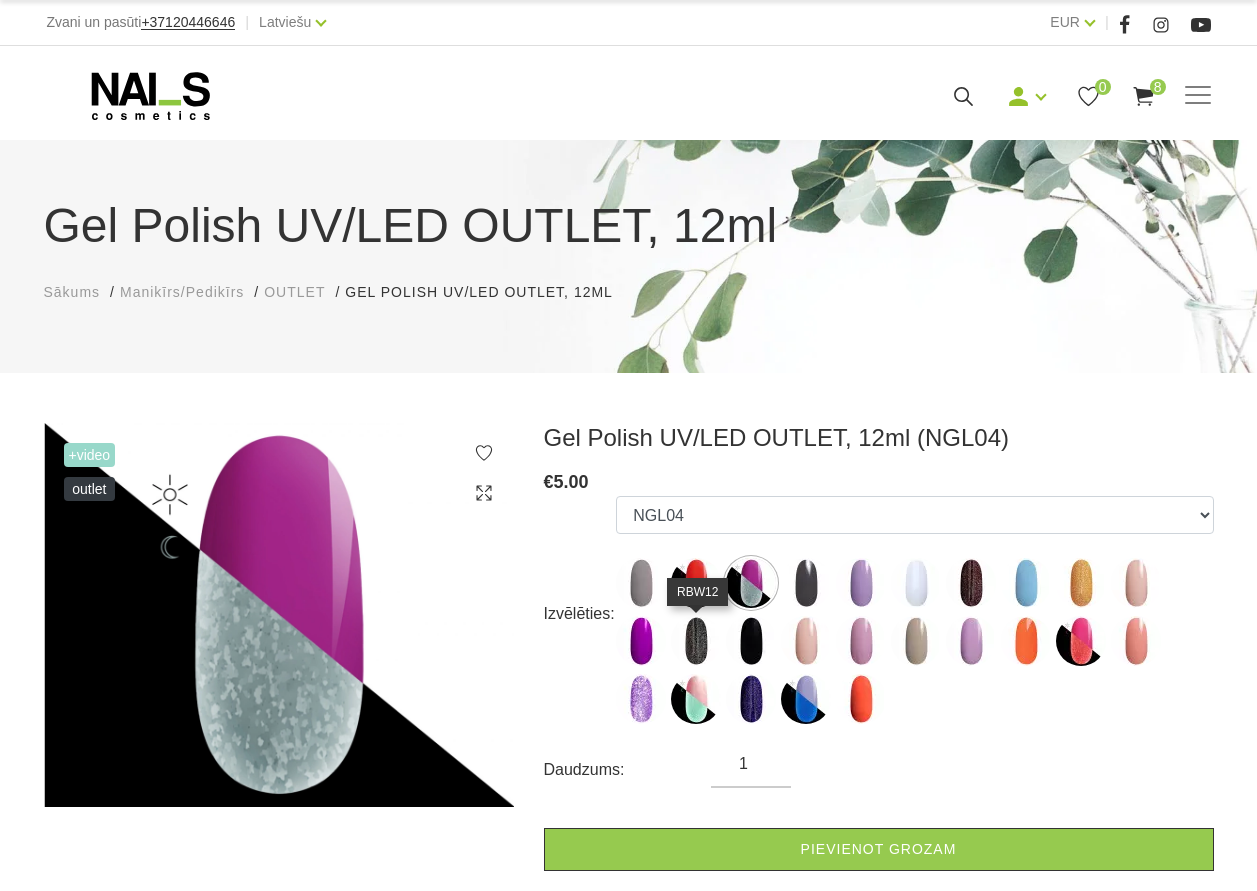 click at bounding box center (696, 641) 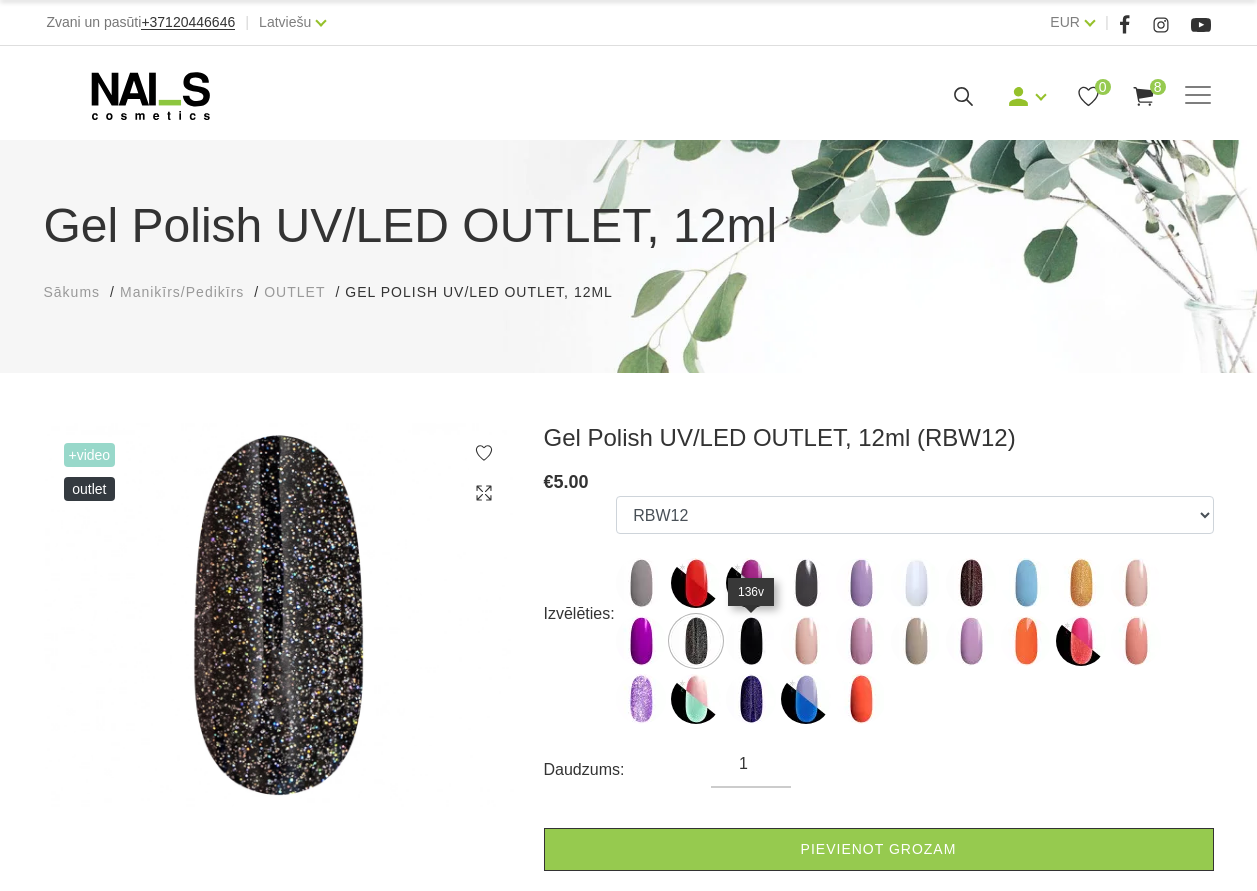 click at bounding box center (751, 641) 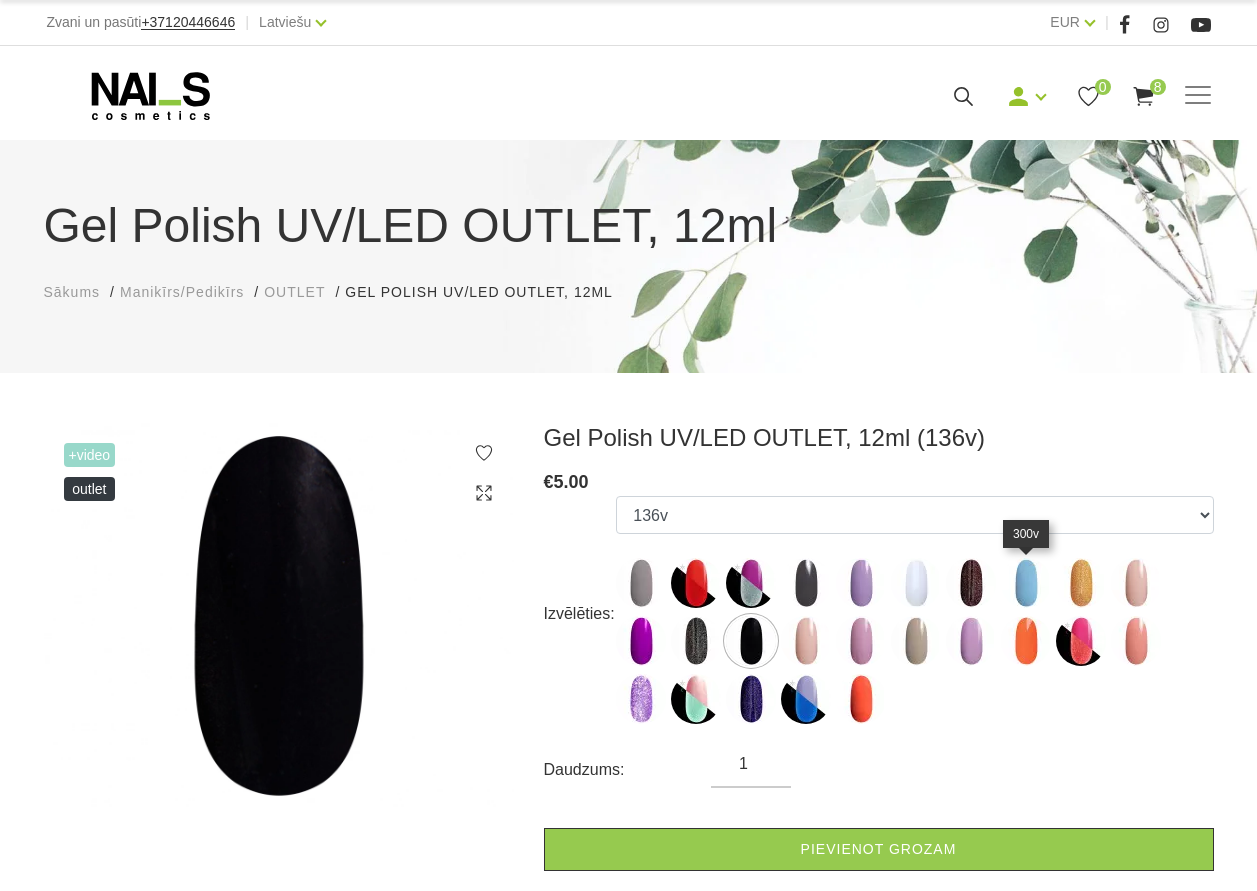 click at bounding box center [1026, 583] 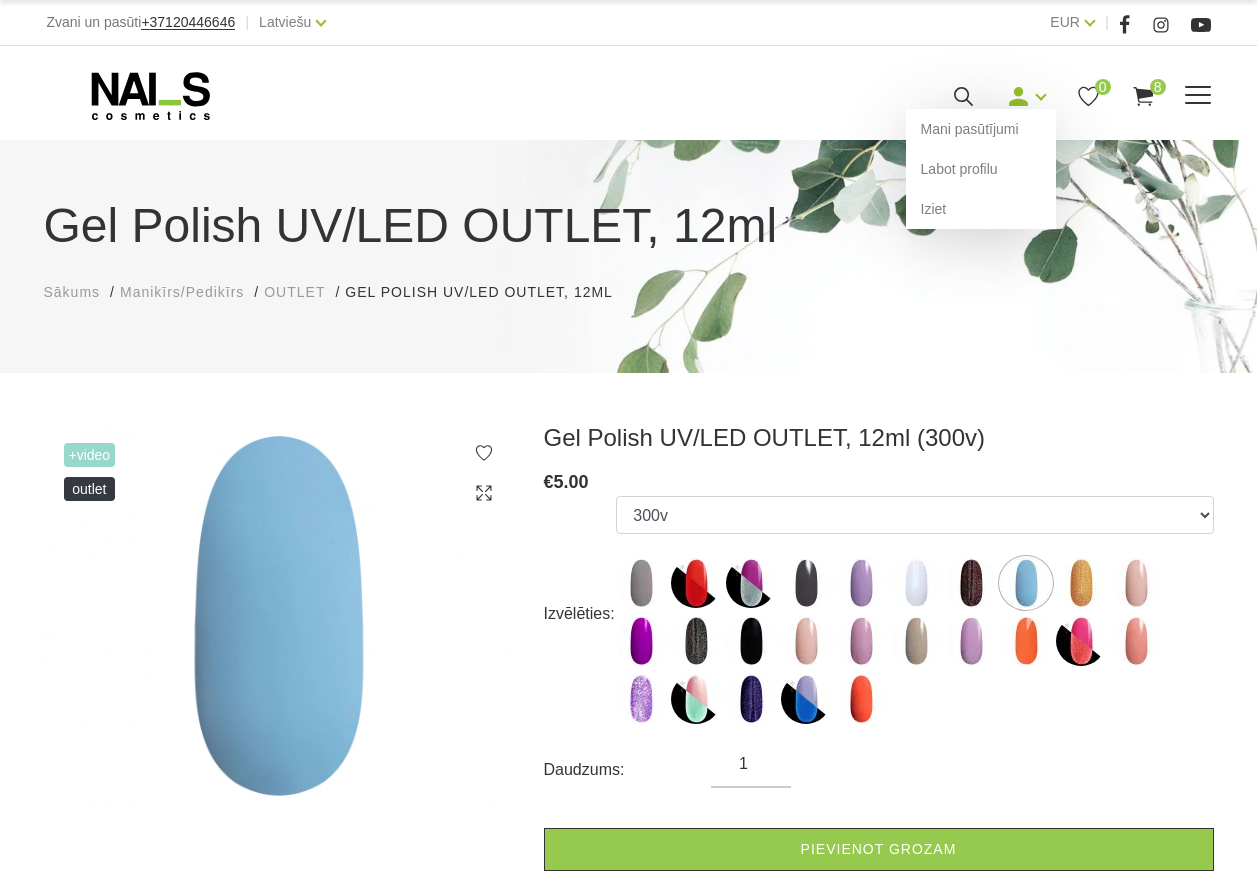click 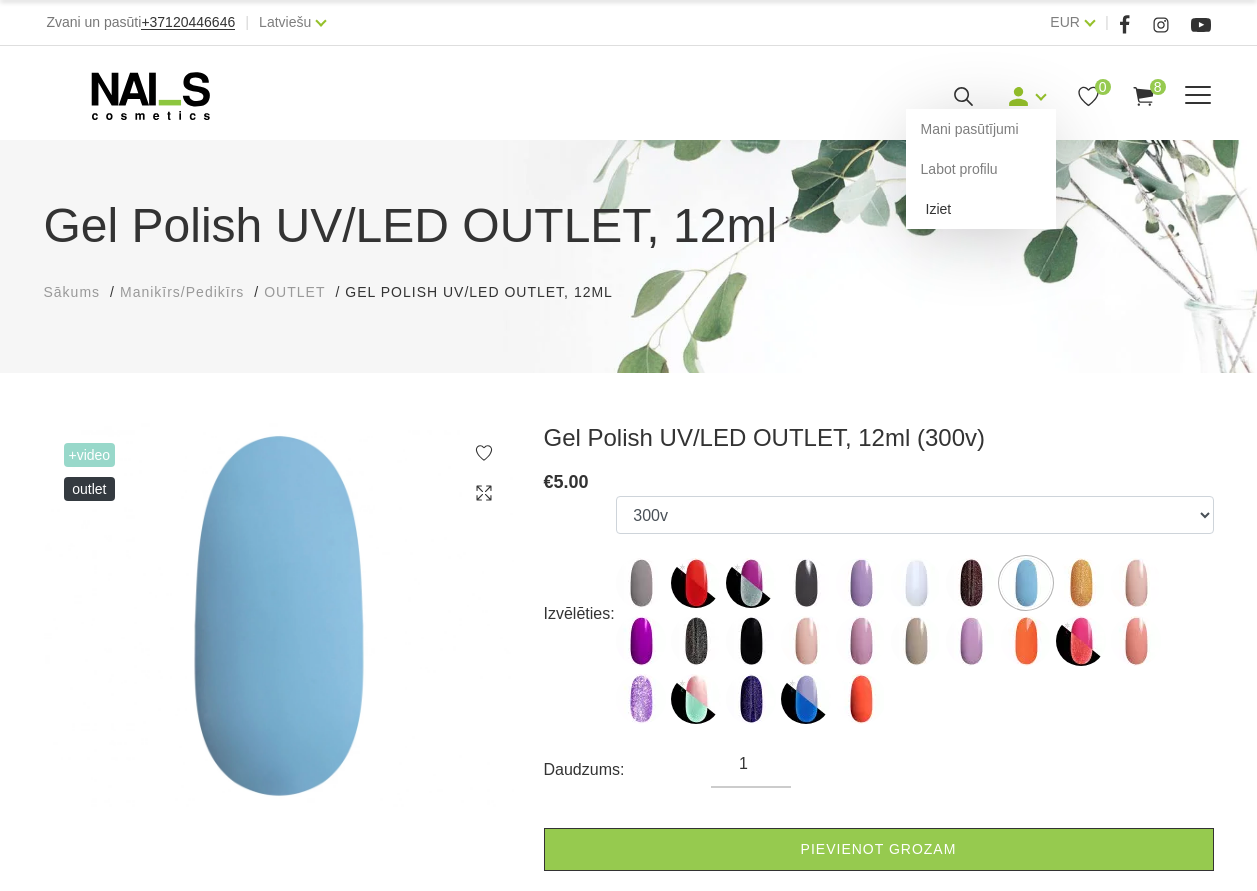 click on "Iziet" at bounding box center (981, 209) 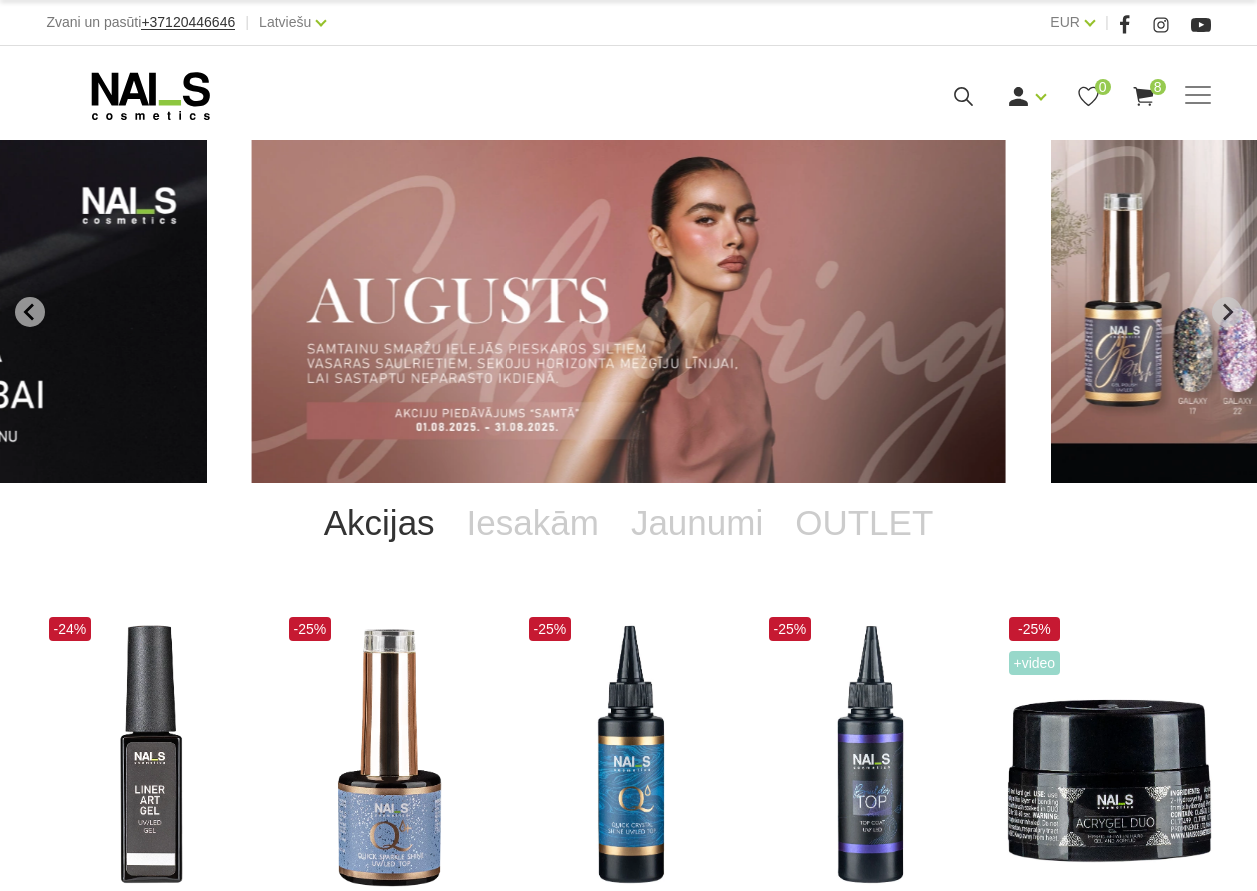 scroll, scrollTop: 0, scrollLeft: 0, axis: both 